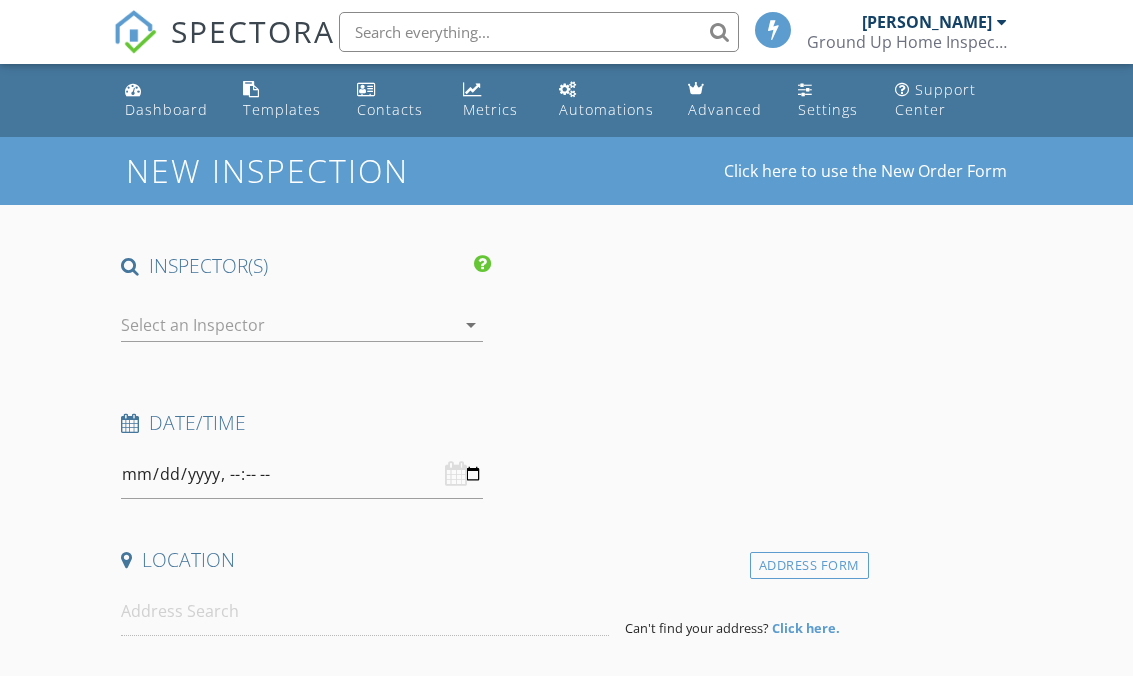 scroll, scrollTop: 0, scrollLeft: 0, axis: both 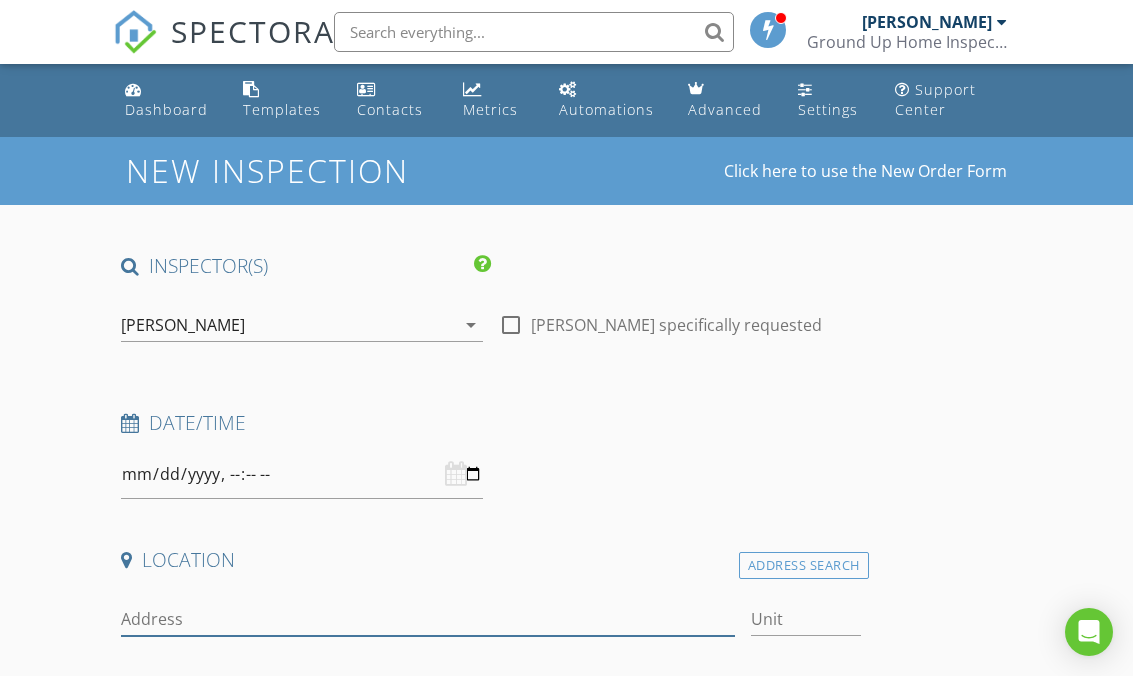 click on "Address" at bounding box center (427, 619) 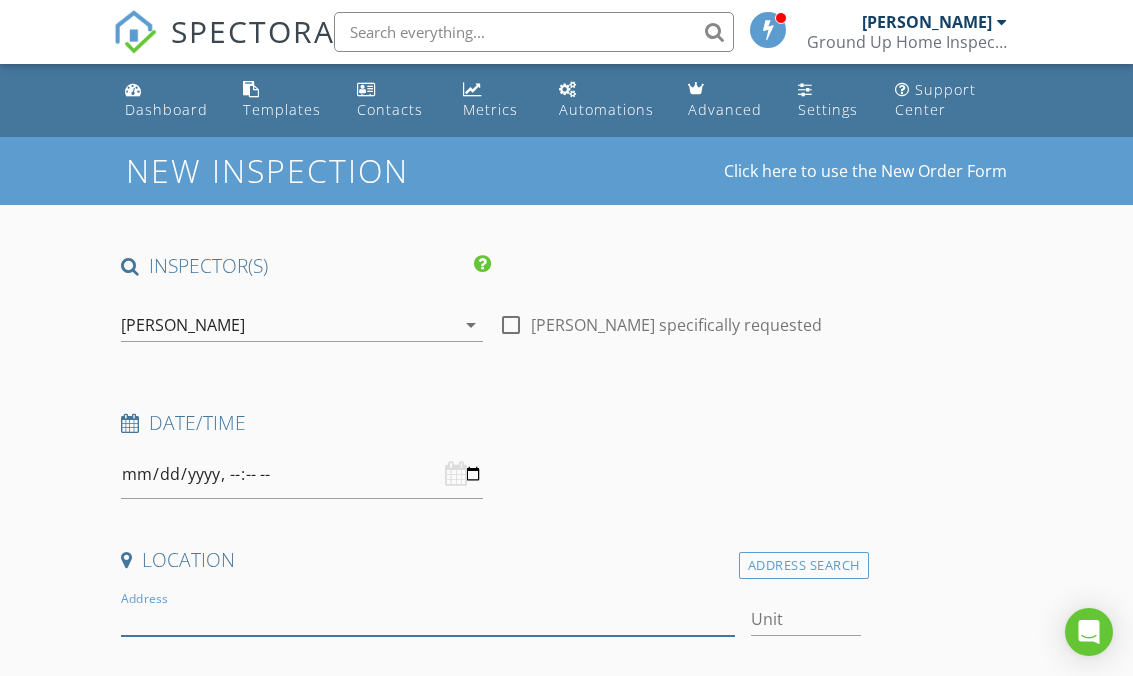 scroll, scrollTop: 62, scrollLeft: 0, axis: vertical 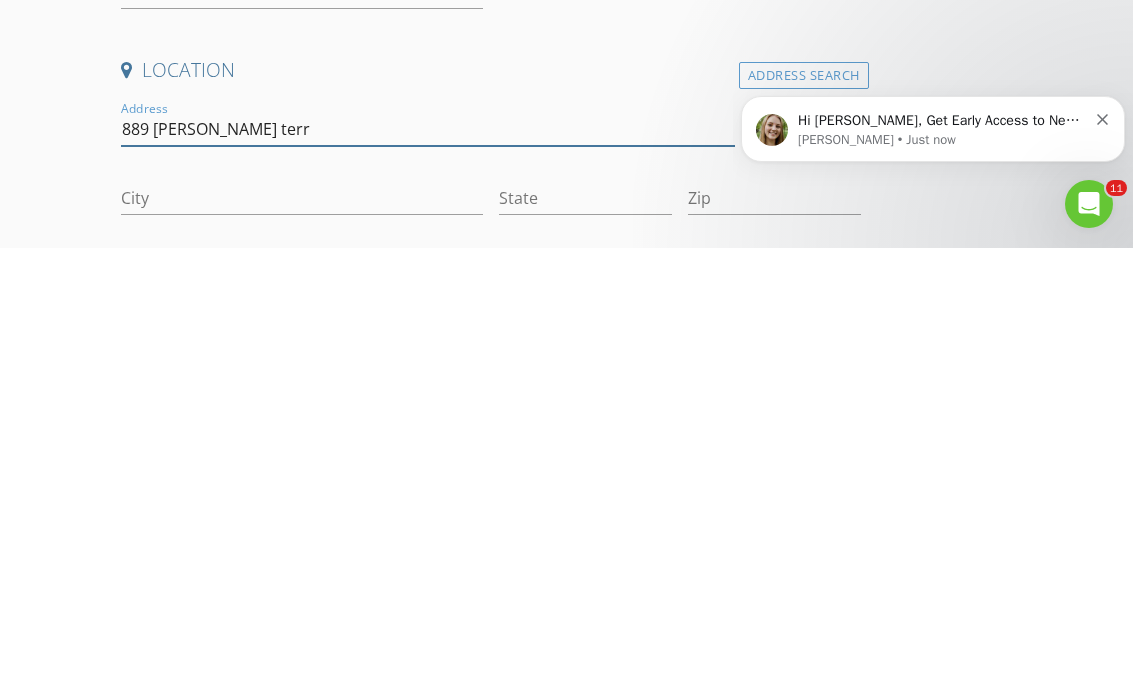 type on "889 sw nichols terr" 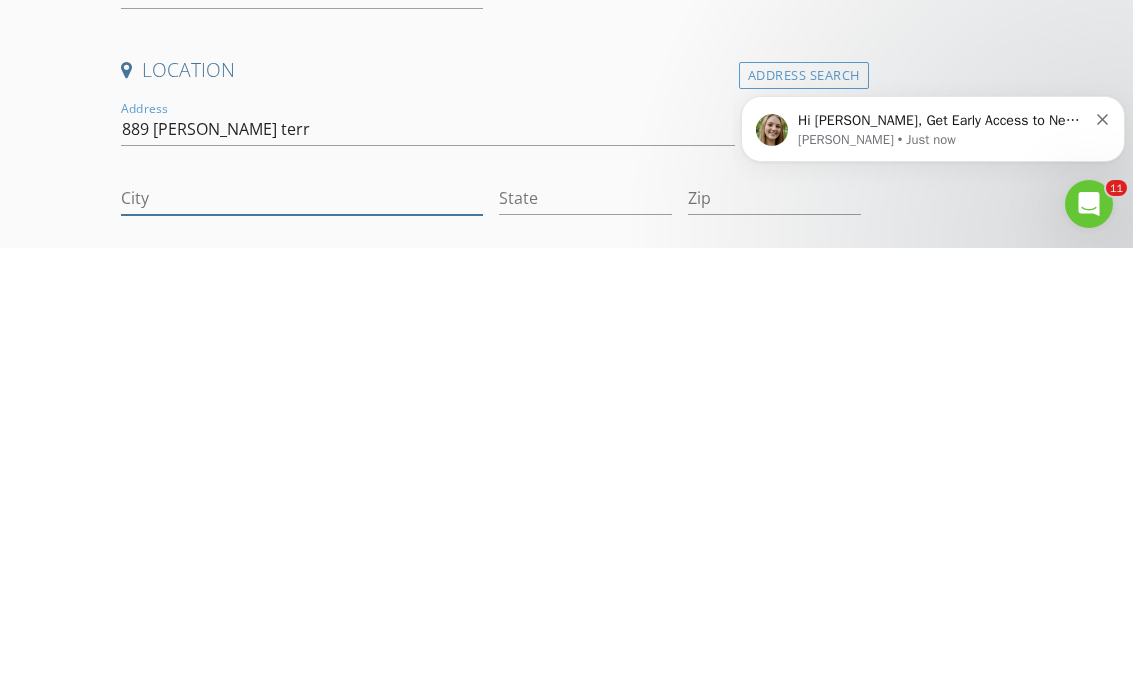 click on "City" at bounding box center [302, 626] 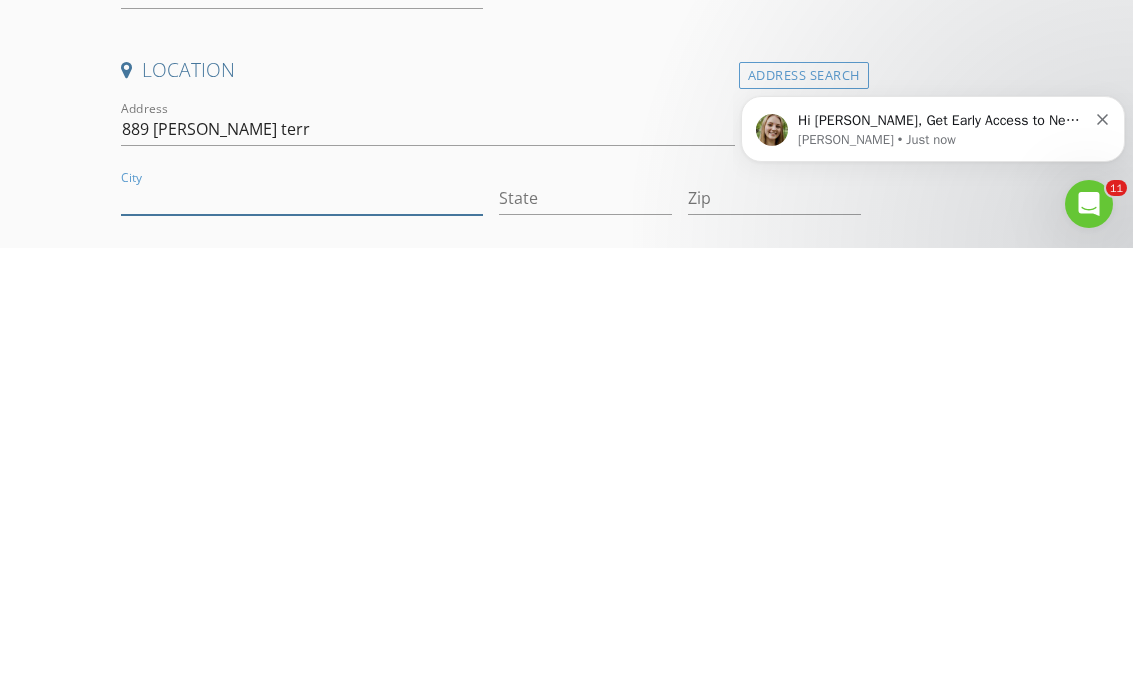 scroll, scrollTop: 131, scrollLeft: 0, axis: vertical 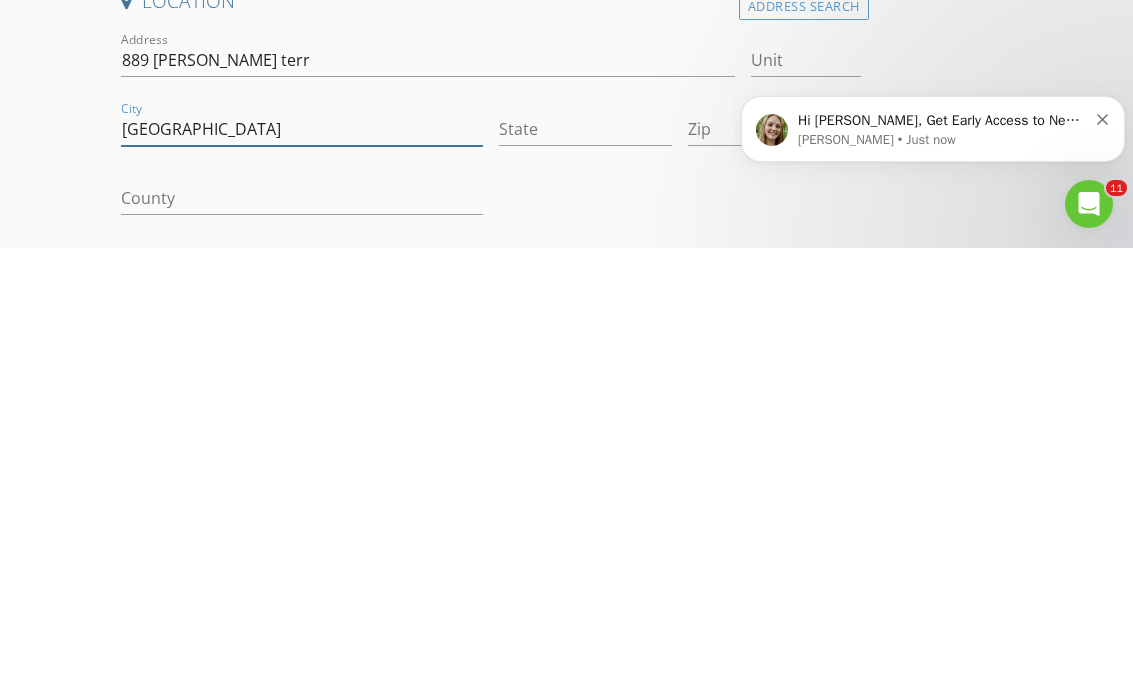 type on "[GEOGRAPHIC_DATA]" 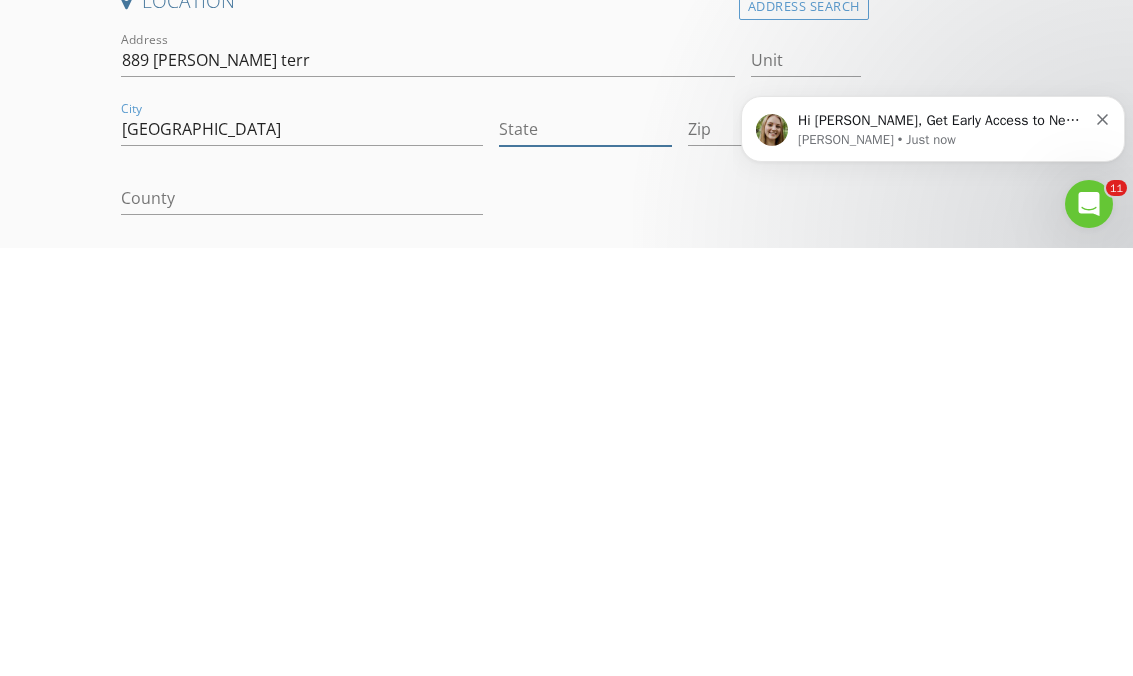 click on "State" at bounding box center [585, 557] 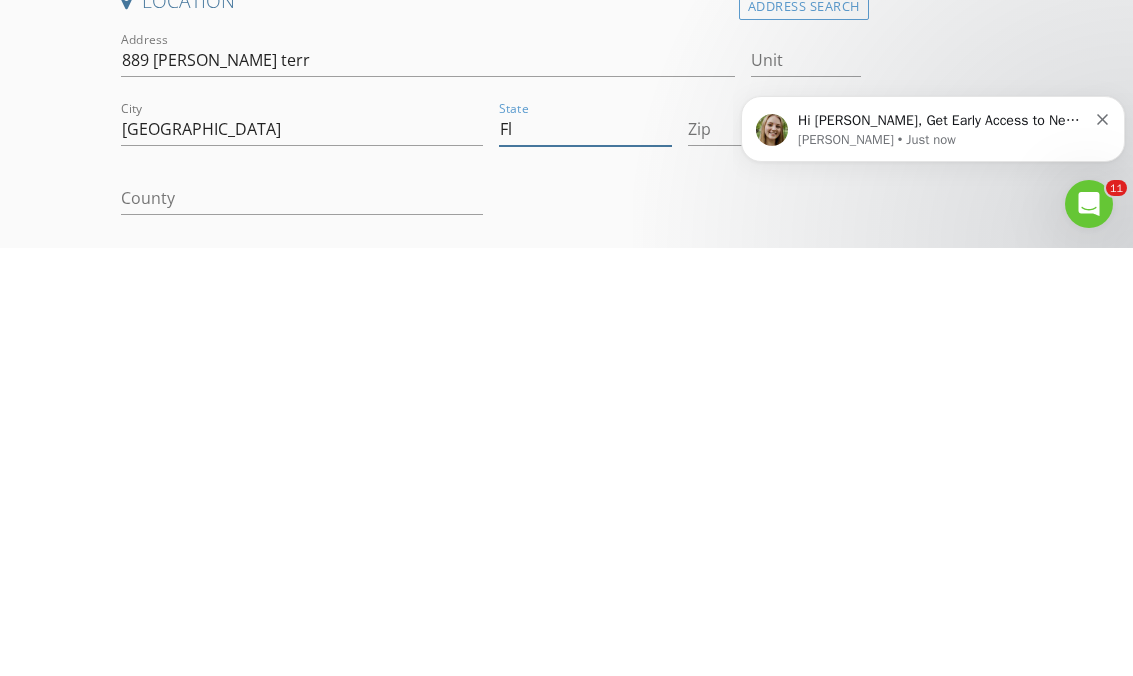 type on "Fl" 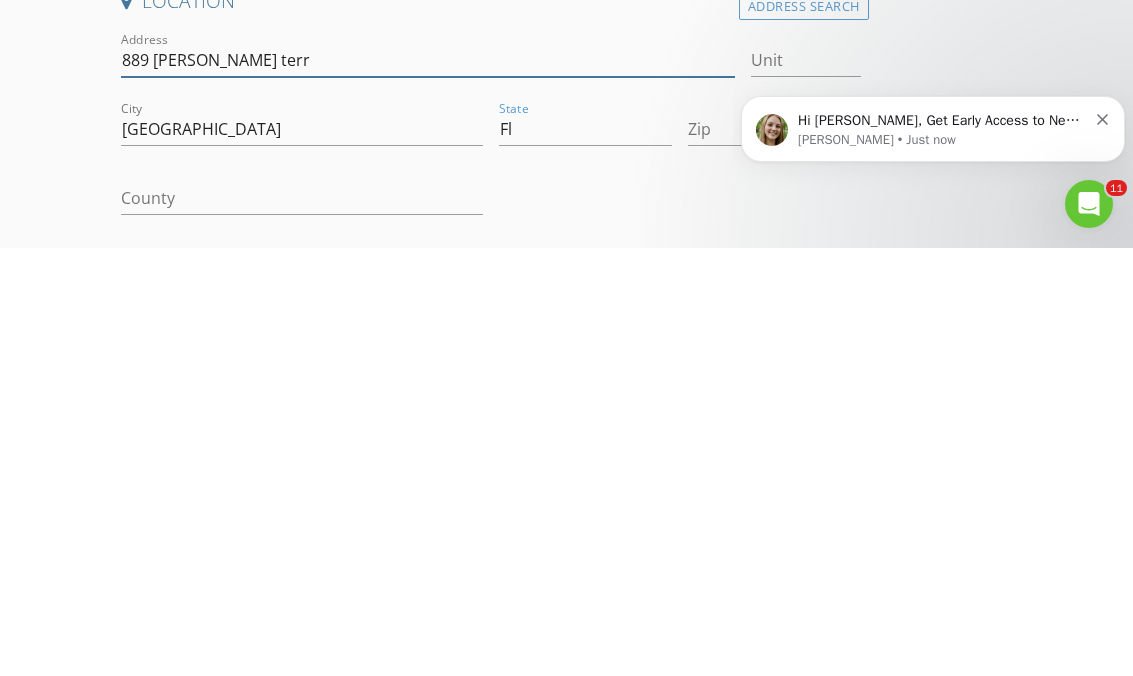 click on "889 sw nichols terr" at bounding box center [427, 488] 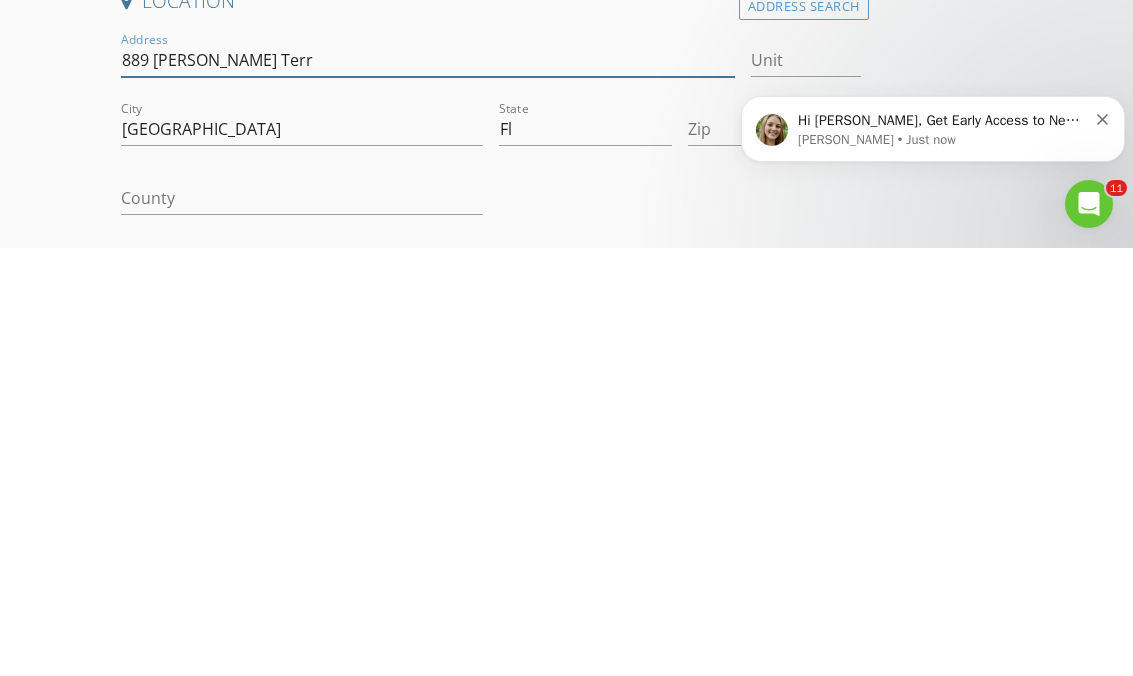type on "889 [PERSON_NAME] Terr" 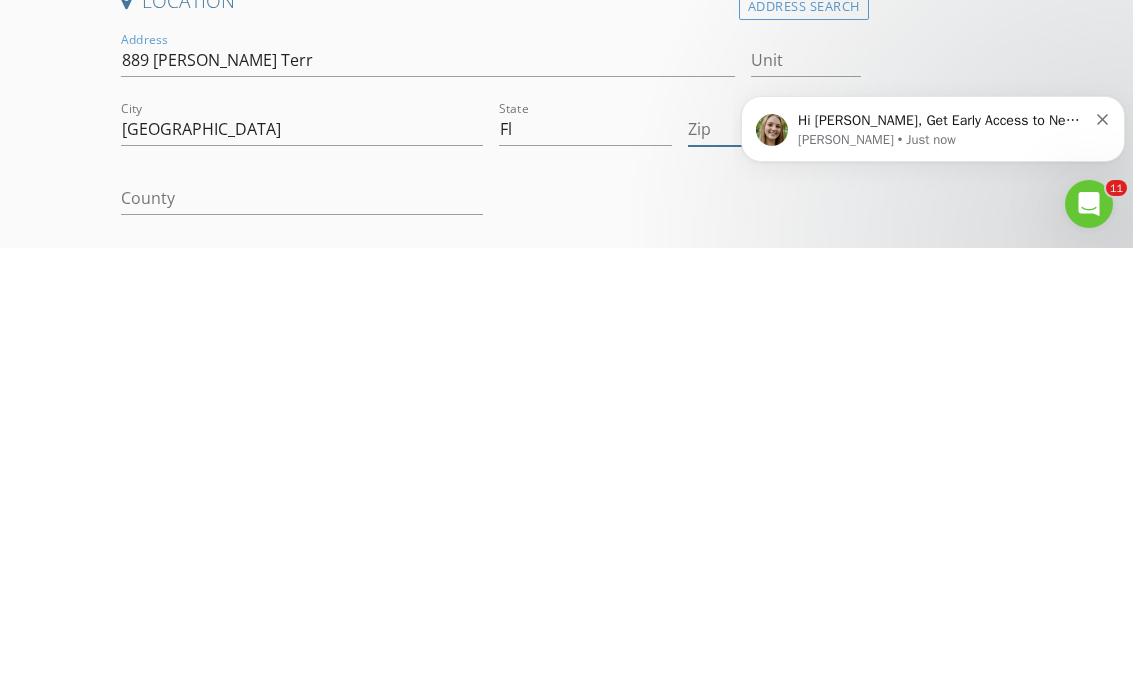 click on "Zip" at bounding box center (774, 557) 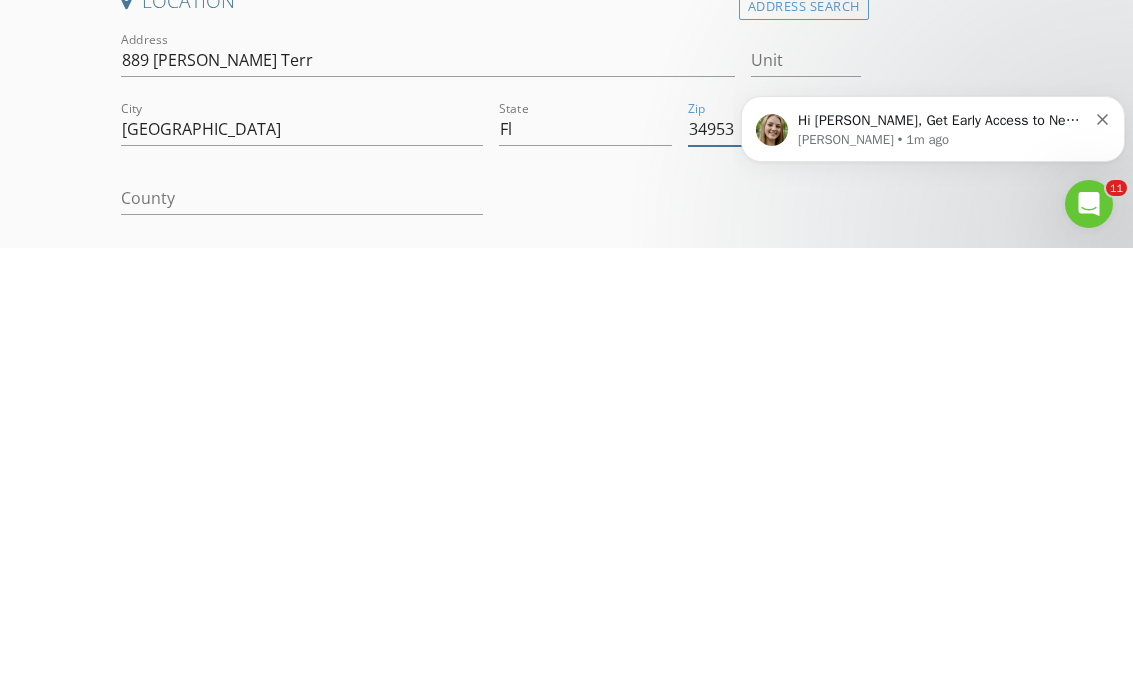 type on "34953" 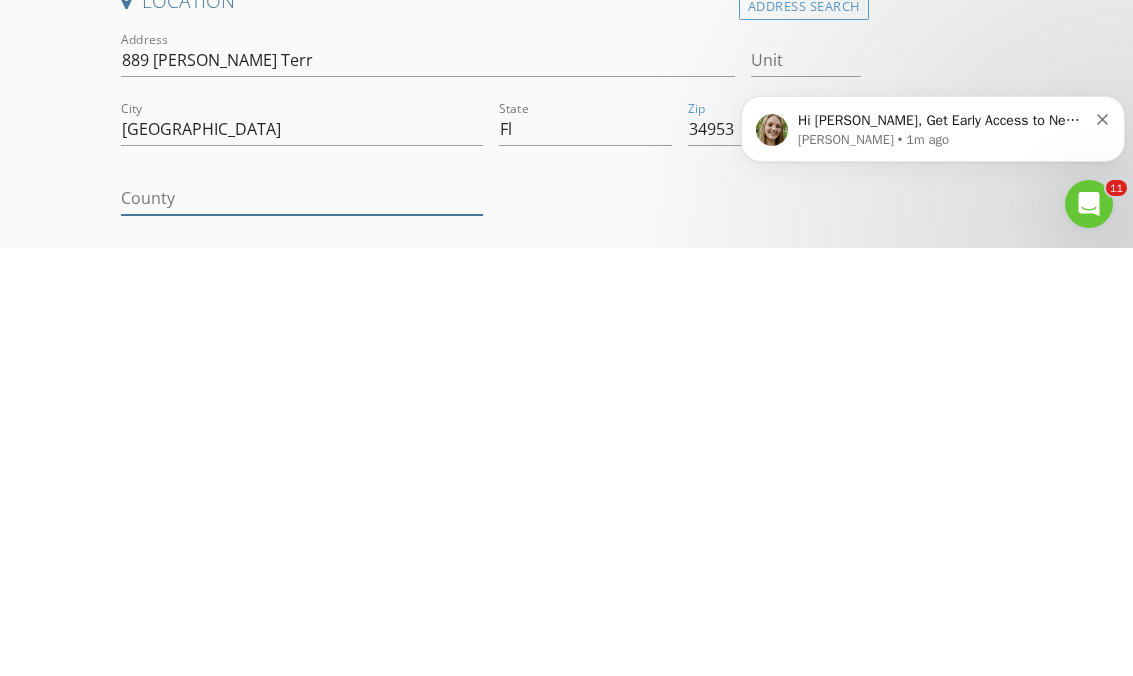 click on "County" at bounding box center [302, 626] 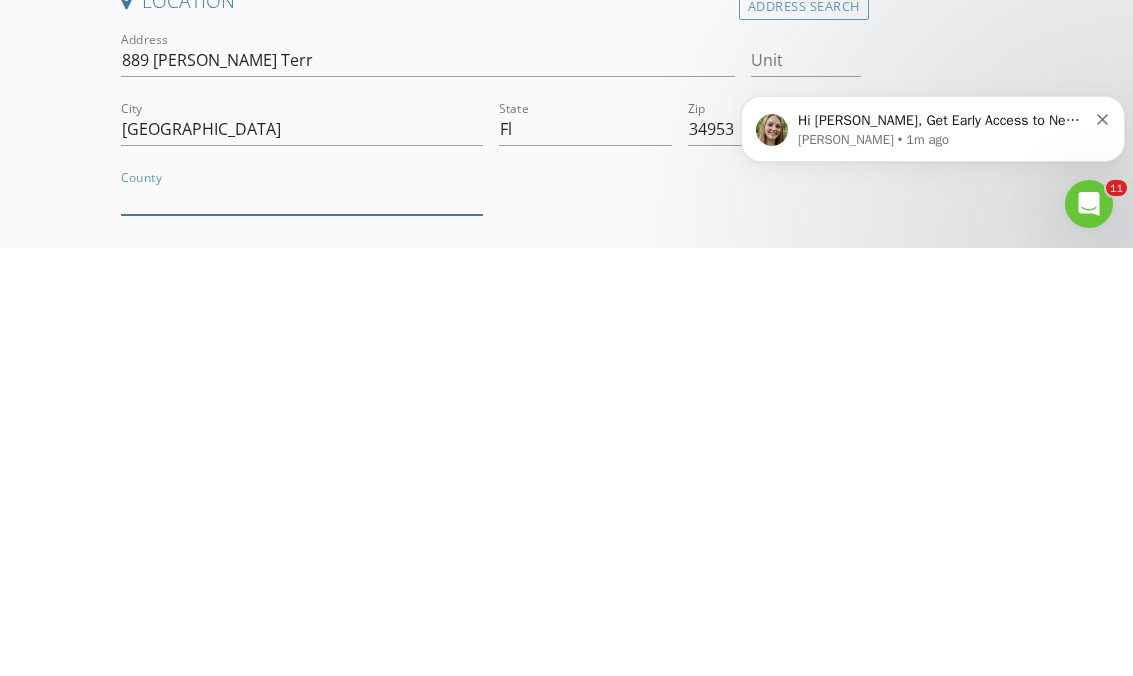 scroll, scrollTop: 200, scrollLeft: 0, axis: vertical 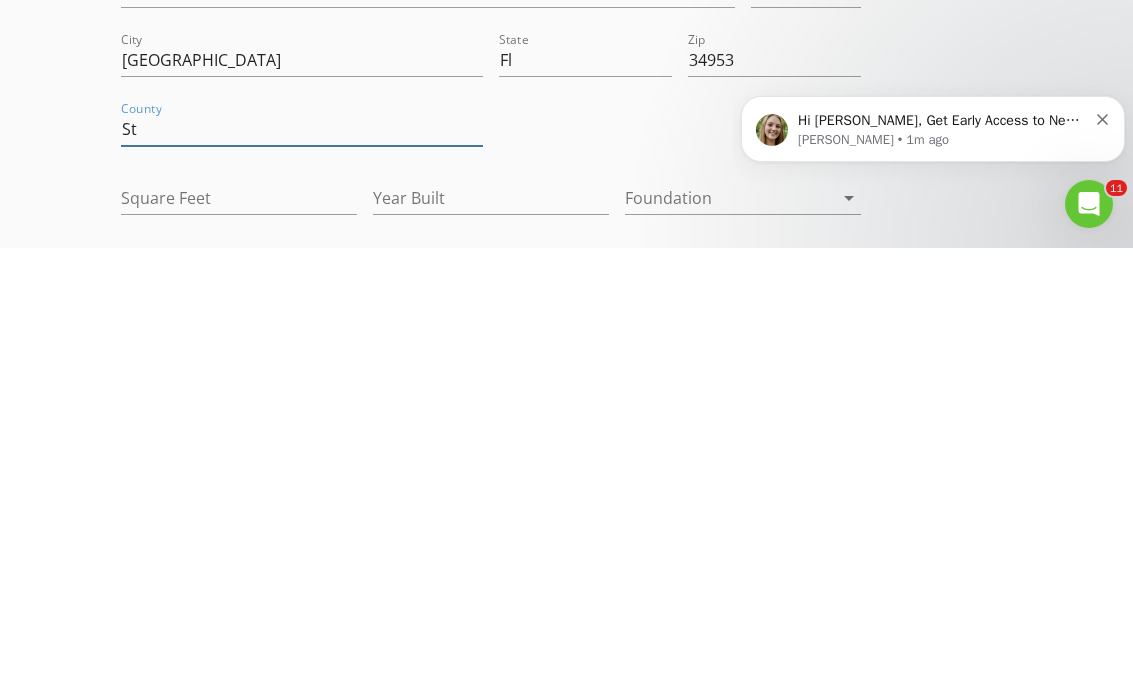 type on "St" 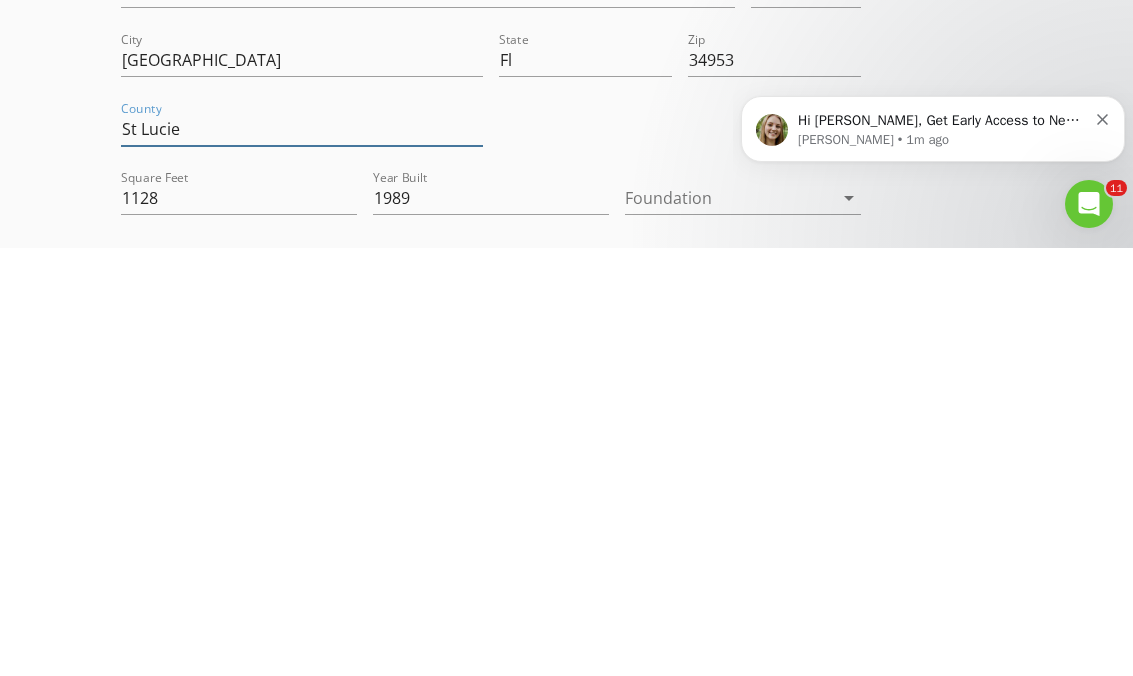 type on "St Lucie" 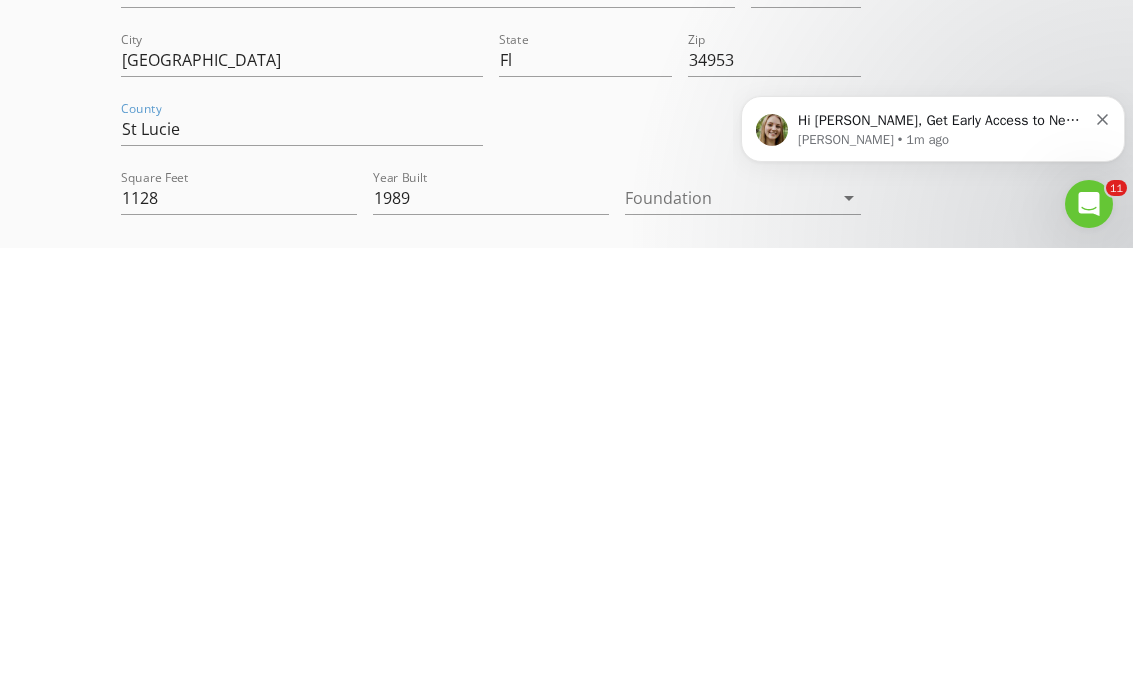 click on "INSPECTOR(S)
check_box   Dyron Curry   PRIMARY   Dyron Curry arrow_drop_down   check_box_outline_blank Dyron Curry specifically requested
Date/Time
Location
Address Search       Address 889 Sw Nichols Terr   Unit   City Port St Lucie   State Fl   Zip 34953   County St Lucie     Square Feet 1128   Year Built 1989   Foundation arrow_drop_down     Dyron Curry     4.0 miles     (8 minutes)
client
check_box Enable Client CC email for this inspection   Client Search     check_box_outline_blank Client is a Company/Organization     First Name   Last Name   Email   CC Email   Phone           Notes   Private Notes
ADD ADDITIONAL client
SERVICES
arrow_drop_down     Select Discount Code arrow_drop_down    Charges       TOTAL   $0.00    Duration    No services with durations selected" at bounding box center [566, 1770] 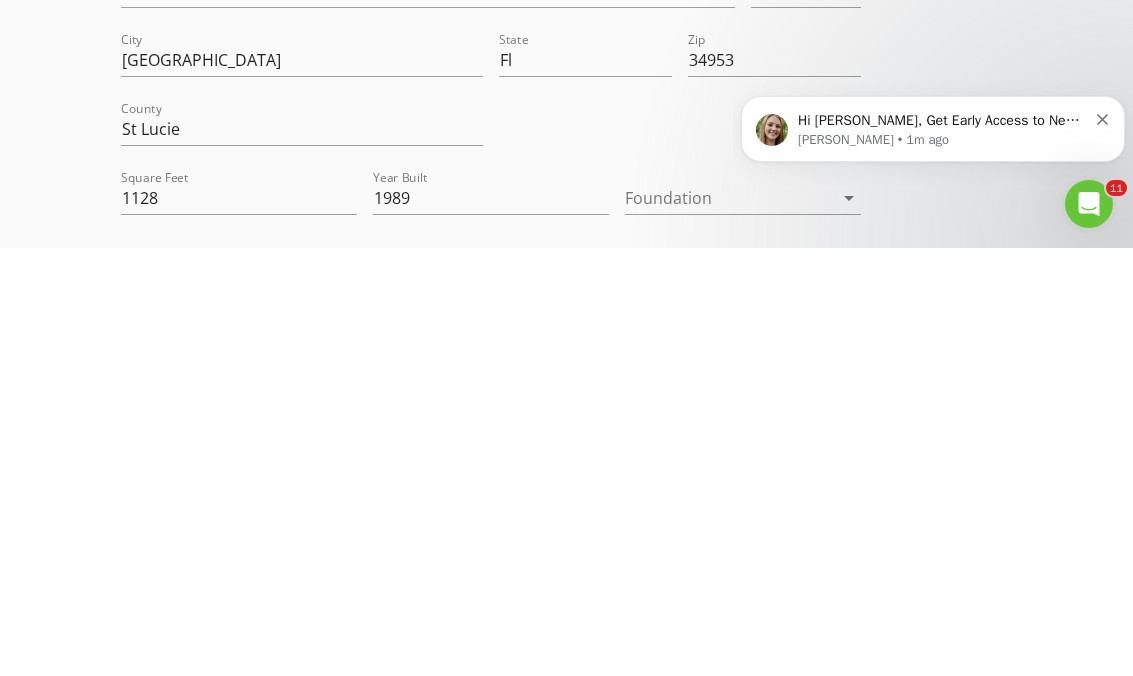scroll, scrollTop: 629, scrollLeft: 0, axis: vertical 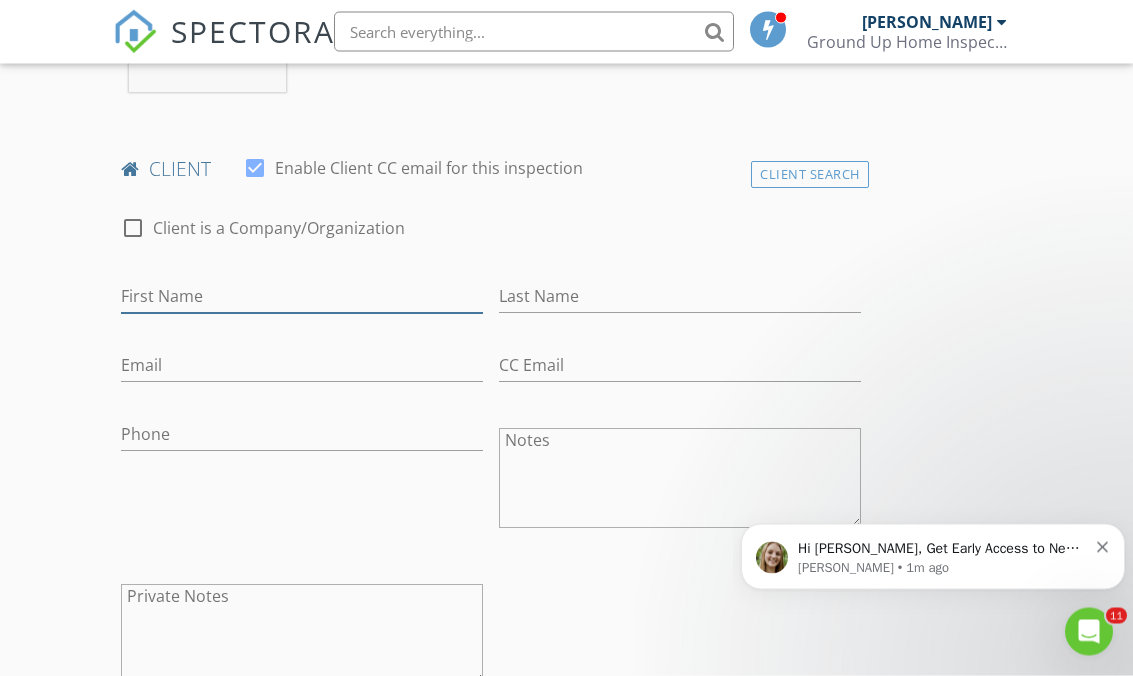 click on "First Name" at bounding box center [302, 297] 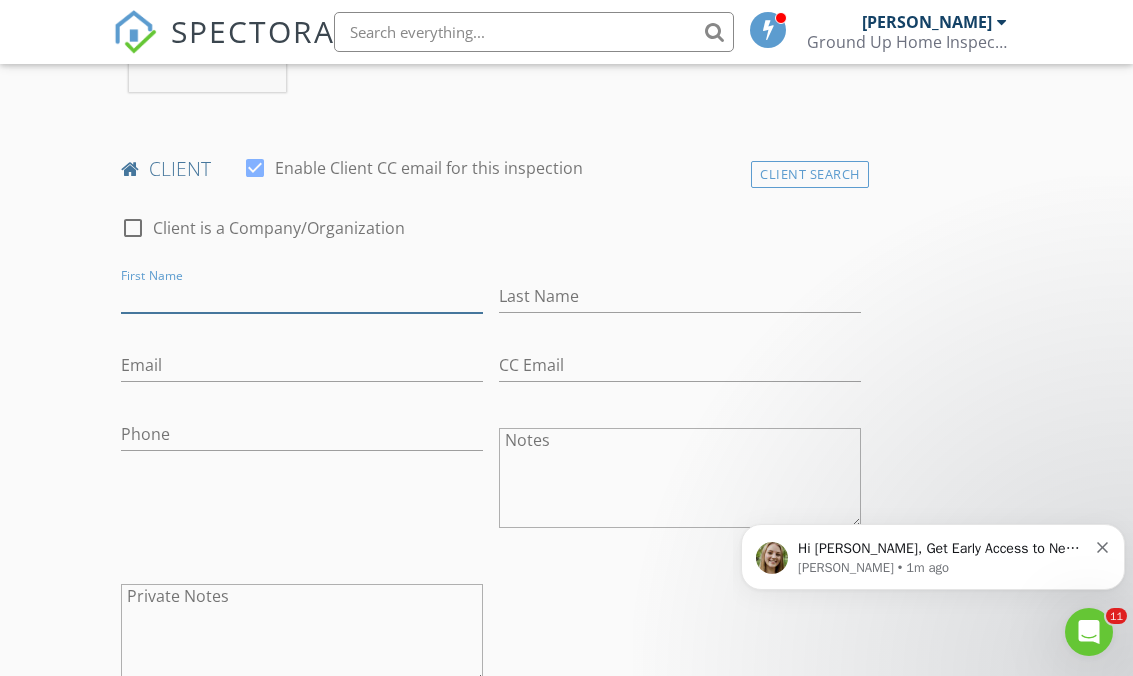 scroll, scrollTop: 936, scrollLeft: 0, axis: vertical 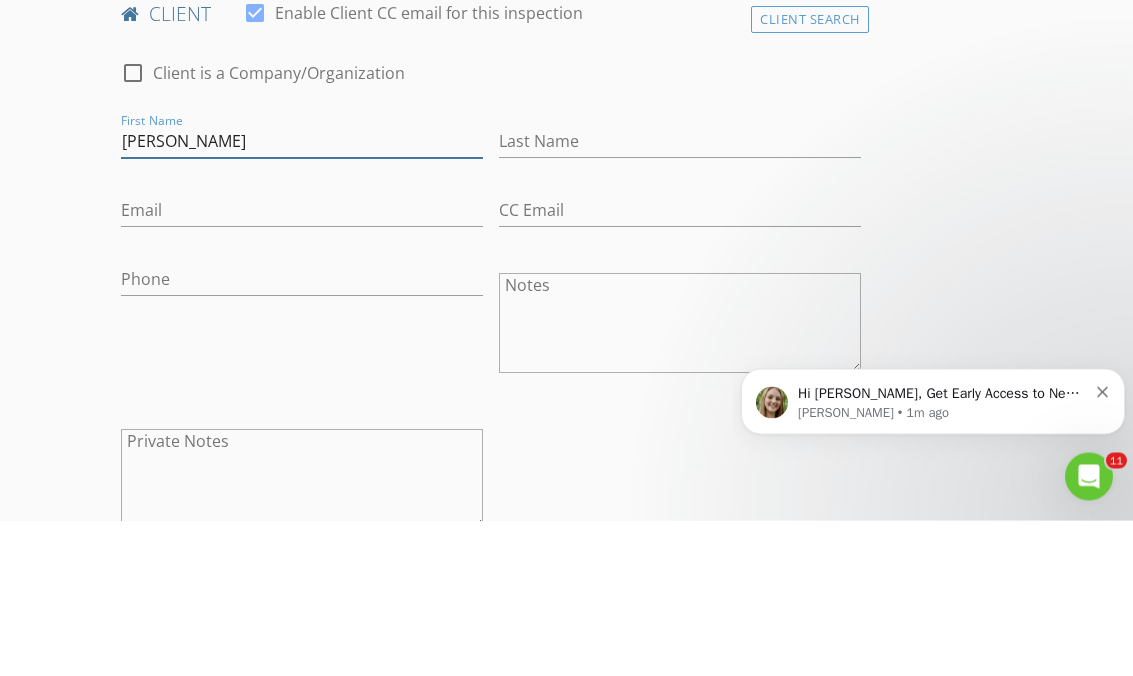 type on "[PERSON_NAME]" 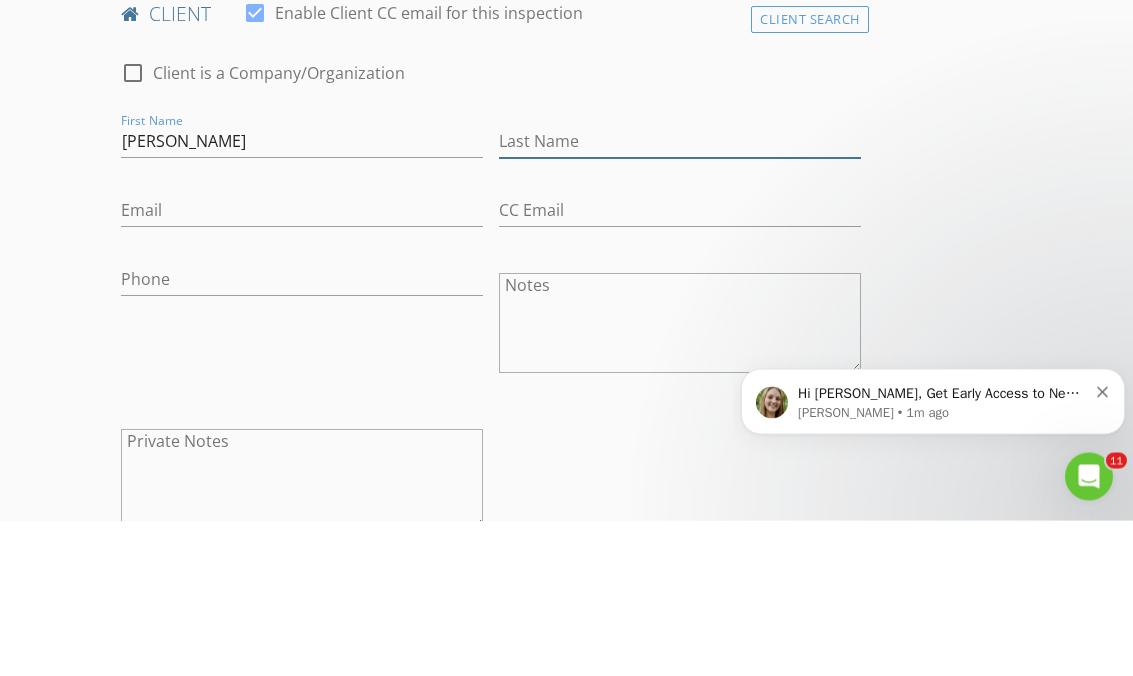 click on "Last Name" at bounding box center (680, 297) 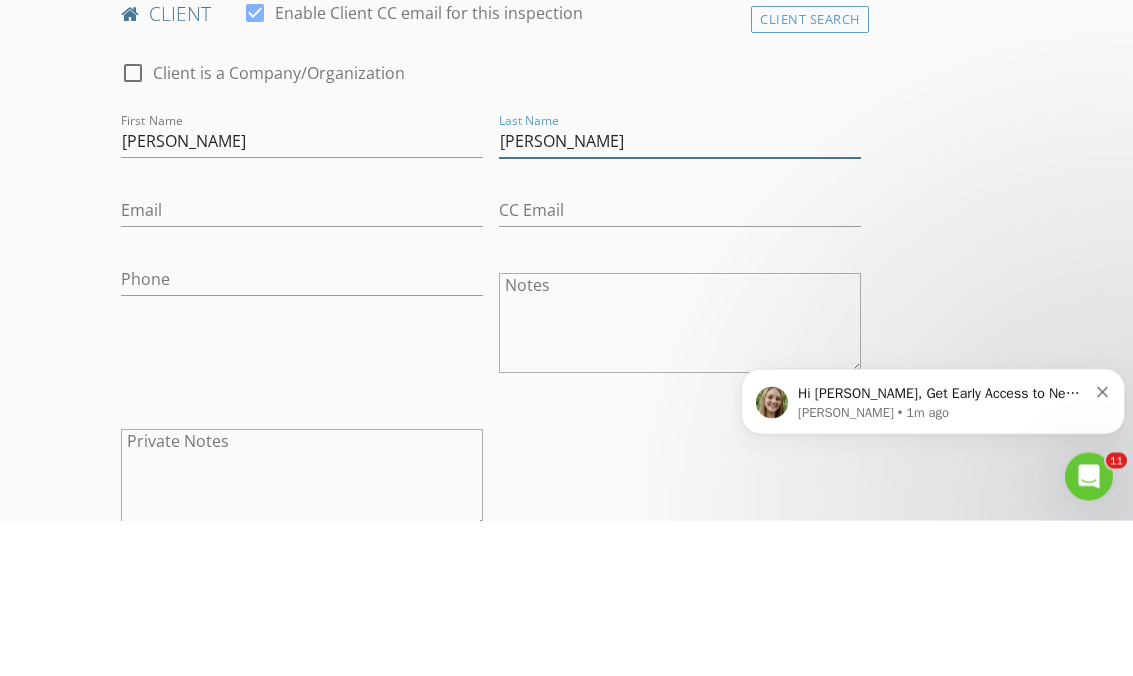 type on "[PERSON_NAME]" 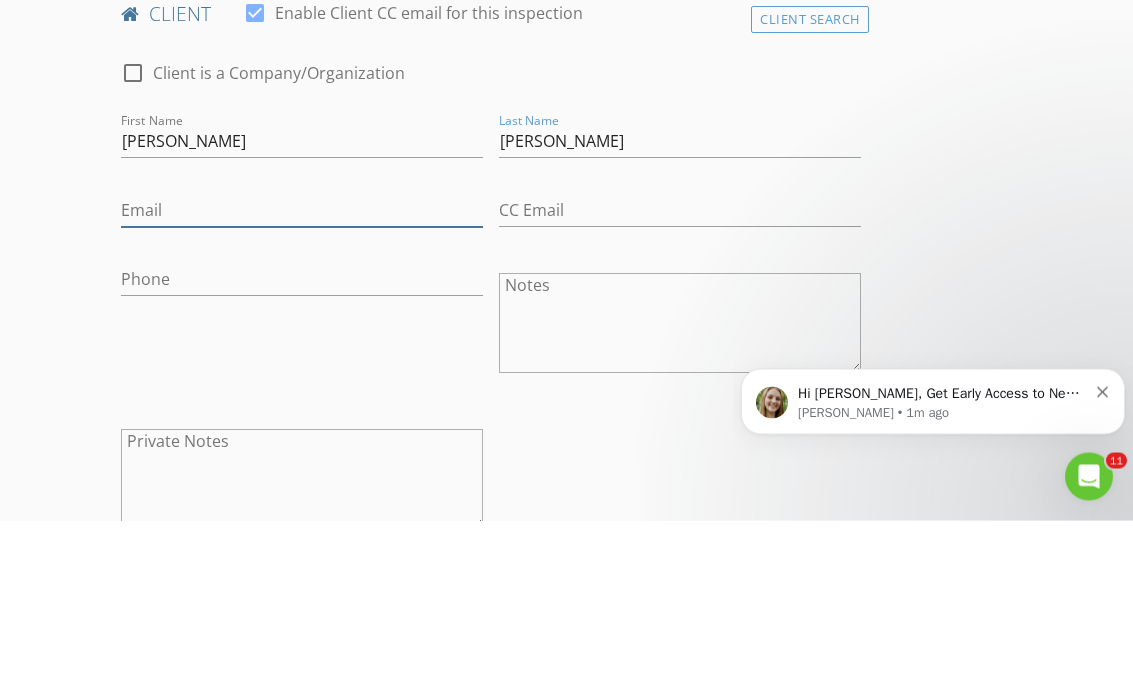 click on "Email" at bounding box center [302, 366] 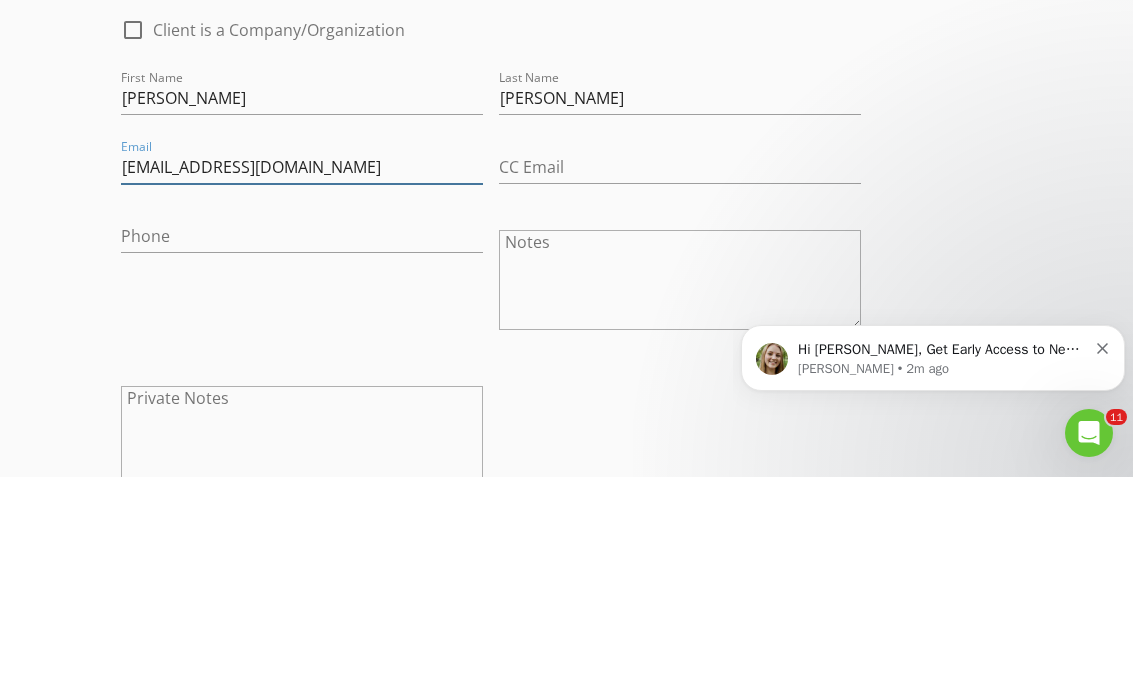 type on "Camobelltreeservice22@gmail.com" 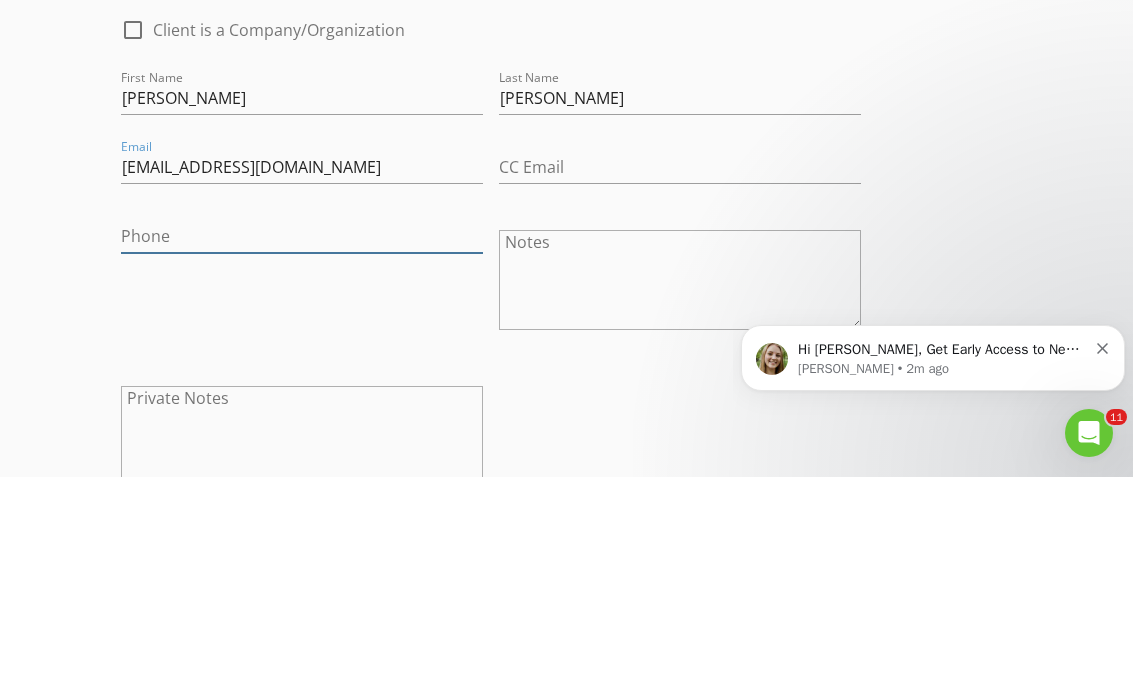 click on "Phone" at bounding box center (302, 435) 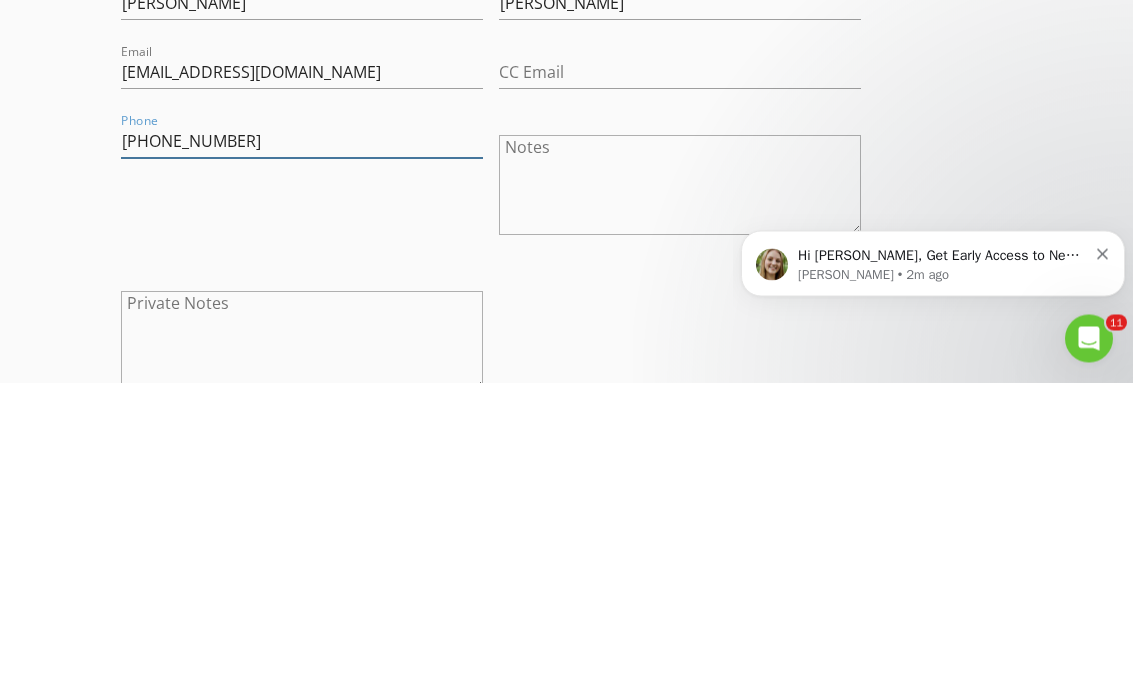 type on "[PHONE_NUMBER]" 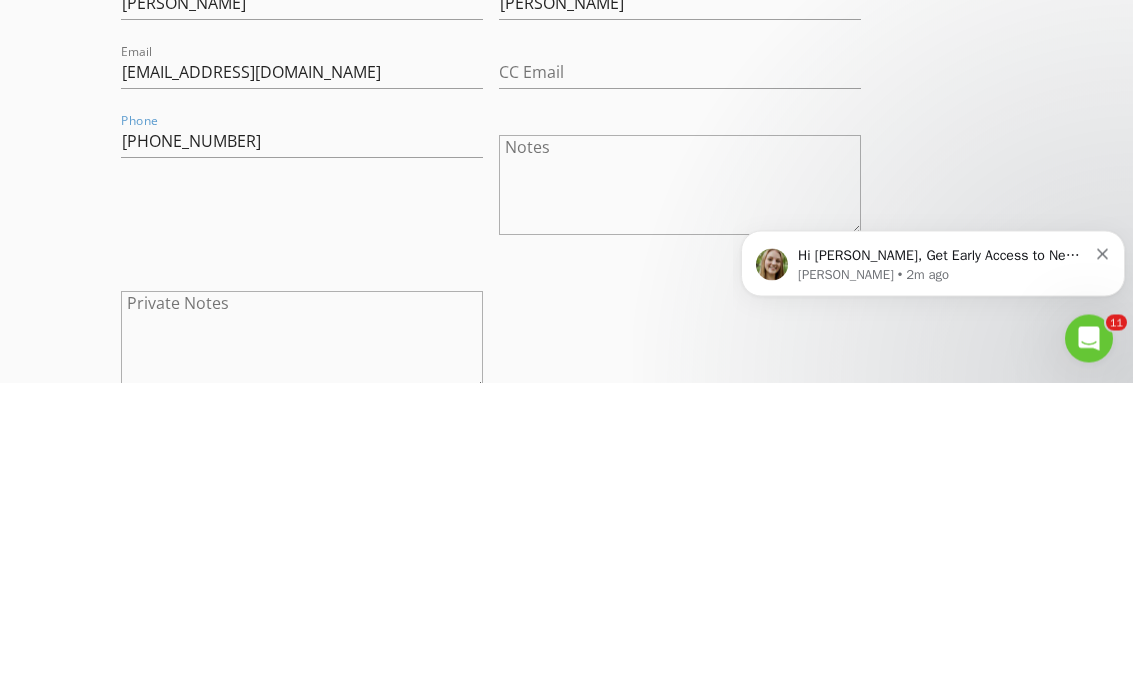 click on "INSPECTOR(S)
check_box   Dyron Curry   PRIMARY   Dyron Curry arrow_drop_down   check_box_outline_blank Dyron Curry specifically requested
Date/Time
Location
Address Search       Address 889 Sw Nichols Terr   Unit   City Port St Lucie   State Fl   Zip 34953   County St Lucie     Square Feet 1128   Year Built 1989   Foundation arrow_drop_down     Dyron Curry     4.0 miles     (8 minutes)
client
check_box Enable Client CC email for this inspection   Client Search     check_box_outline_blank Client is a Company/Organization     First Name Steven   Last Name Campbell   Email Camobelltreeservice22@gmail.com   CC Email   Phone 772-200-0930           Notes   Private Notes
ADD ADDITIONAL client
SERVICES
arrow_drop_down     Select Discount Code arrow_drop_down    Charges       TOTAL" at bounding box center (566, 1034) 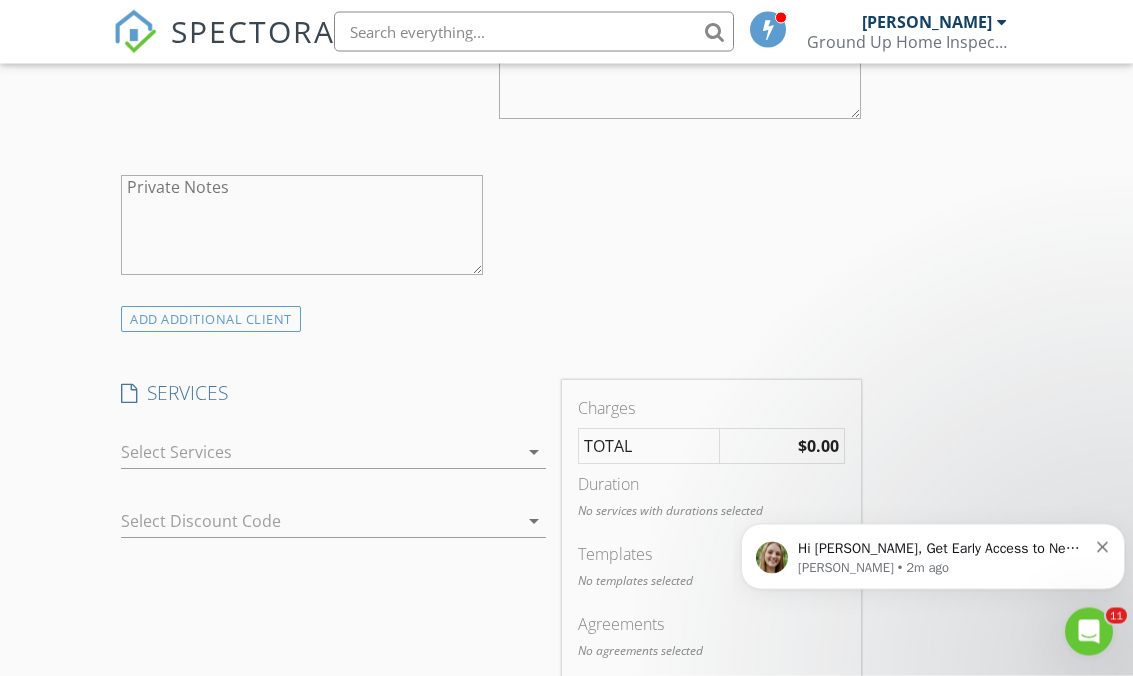 click at bounding box center (319, 453) 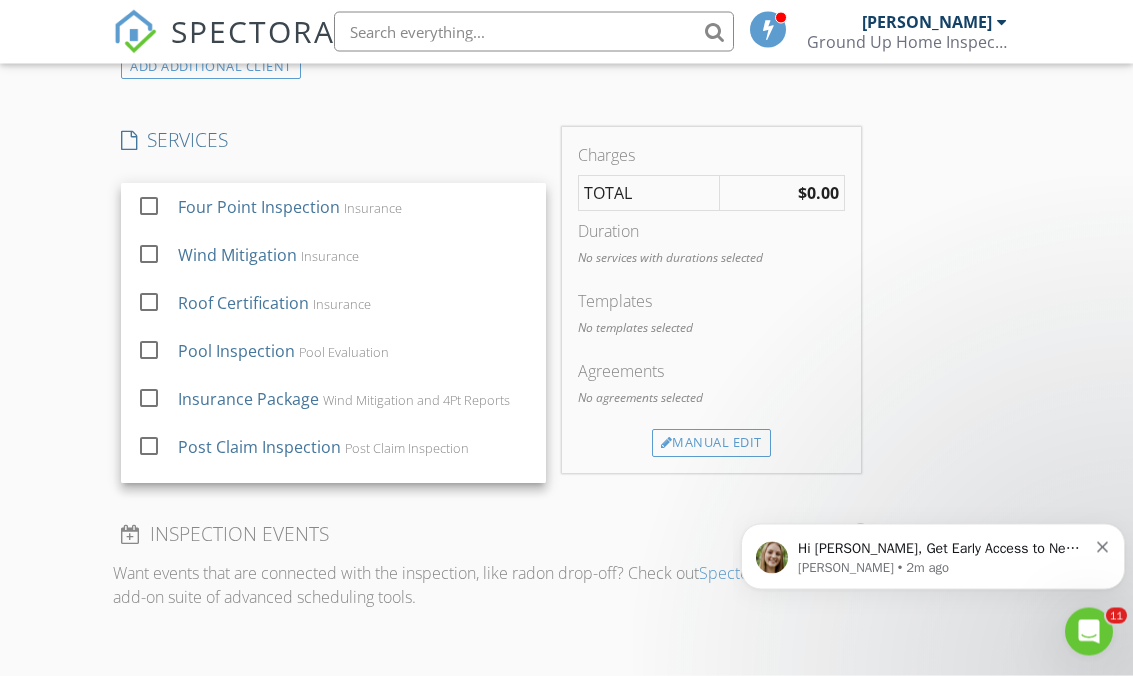 scroll, scrollTop: 1599, scrollLeft: 0, axis: vertical 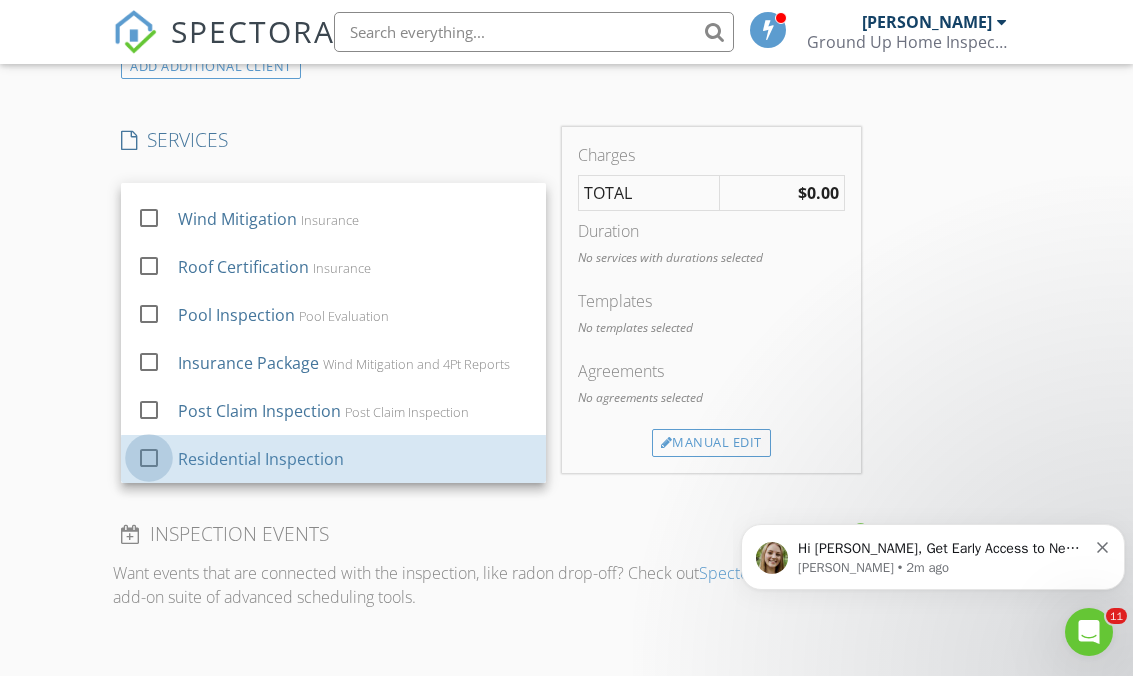 click at bounding box center (149, 458) 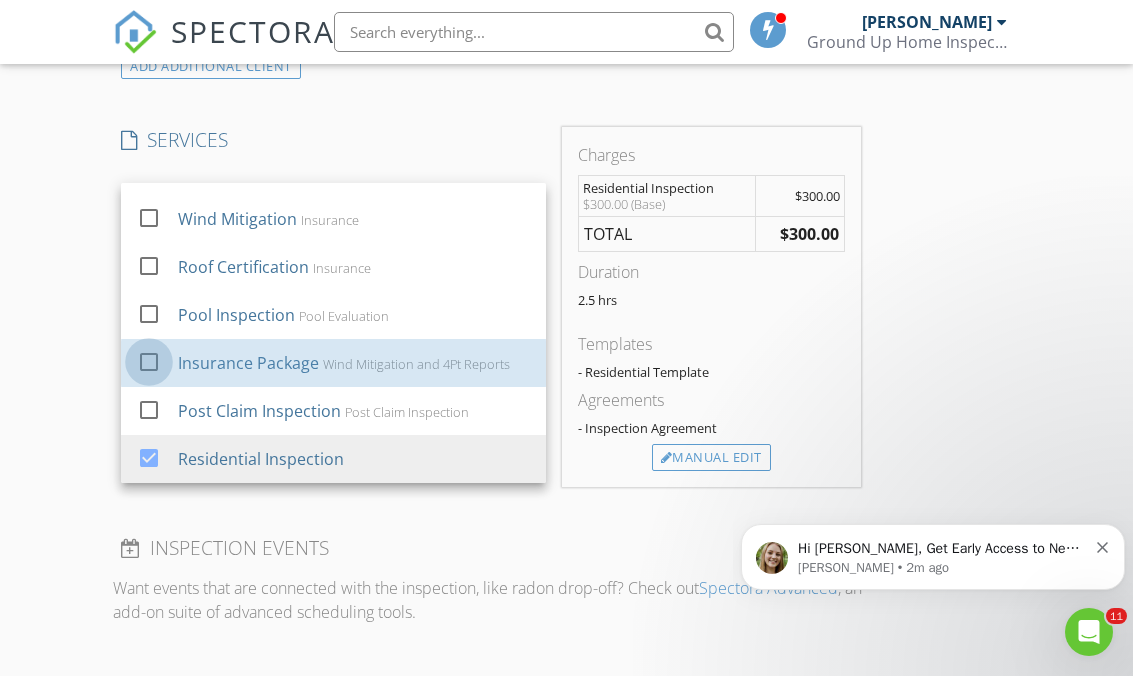 click at bounding box center (149, 362) 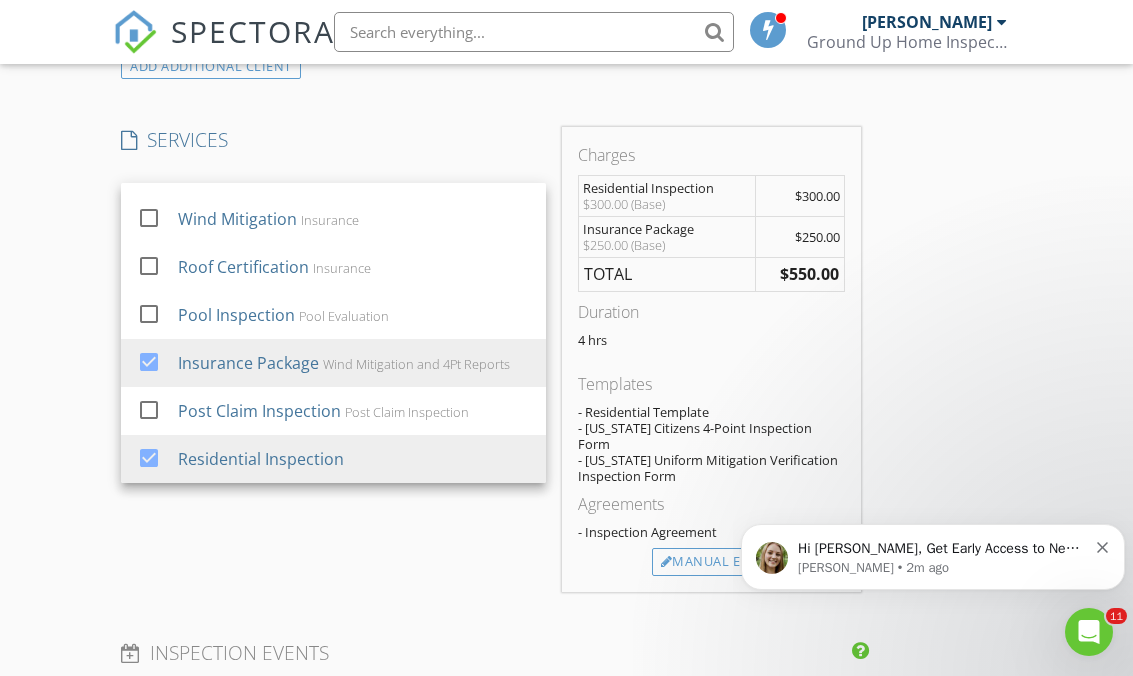click on "Manual Edit" at bounding box center [711, 562] 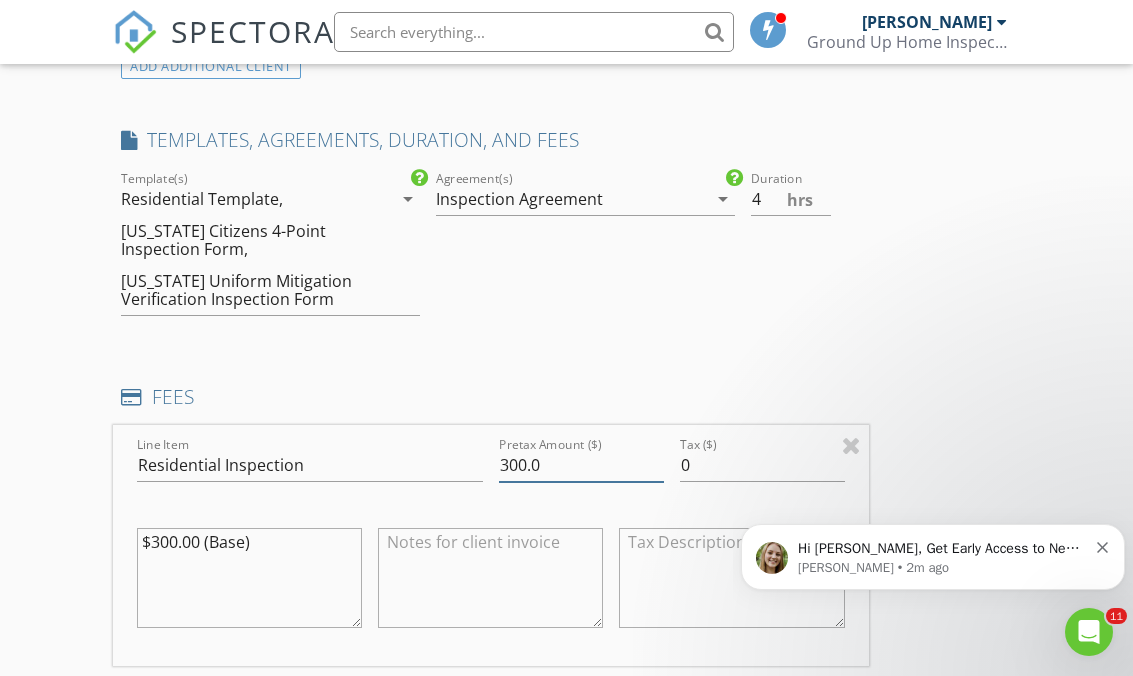 click on "300.0" at bounding box center (581, 465) 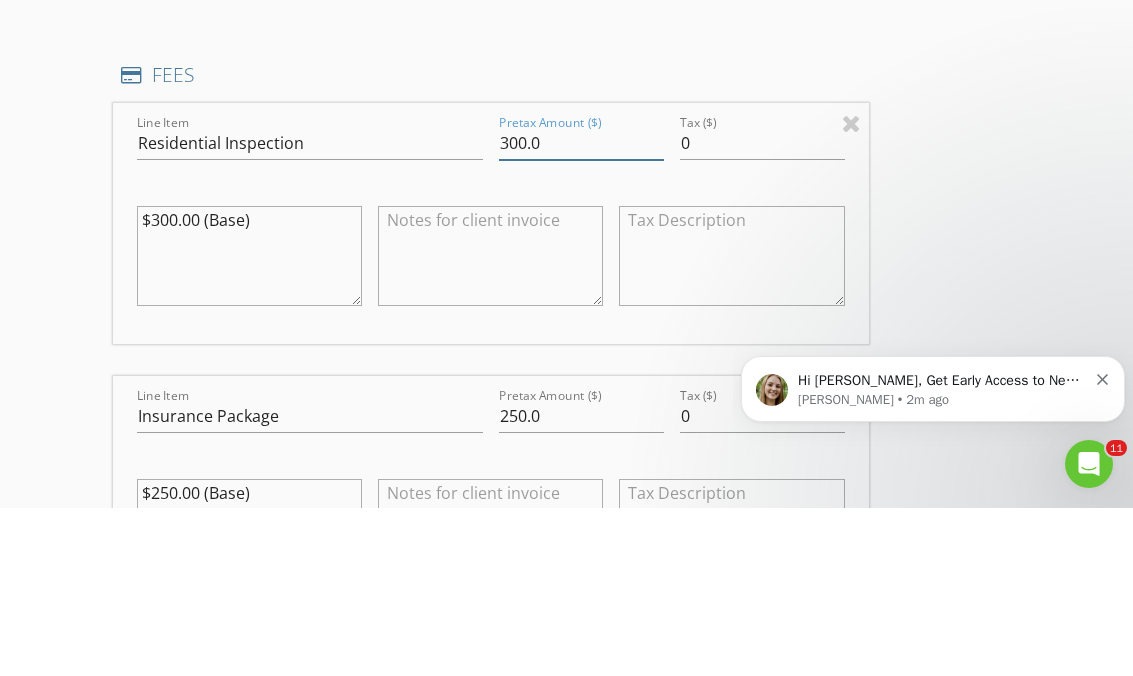 scroll, scrollTop: 1763, scrollLeft: 0, axis: vertical 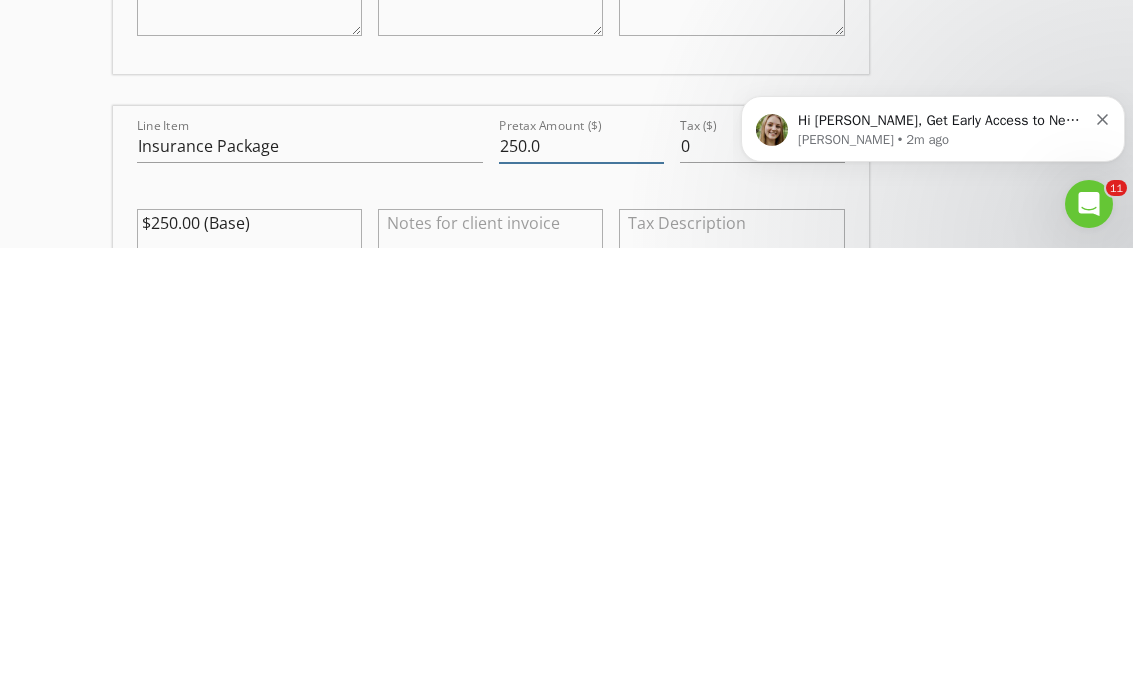 click on "250.0" at bounding box center (581, 574) 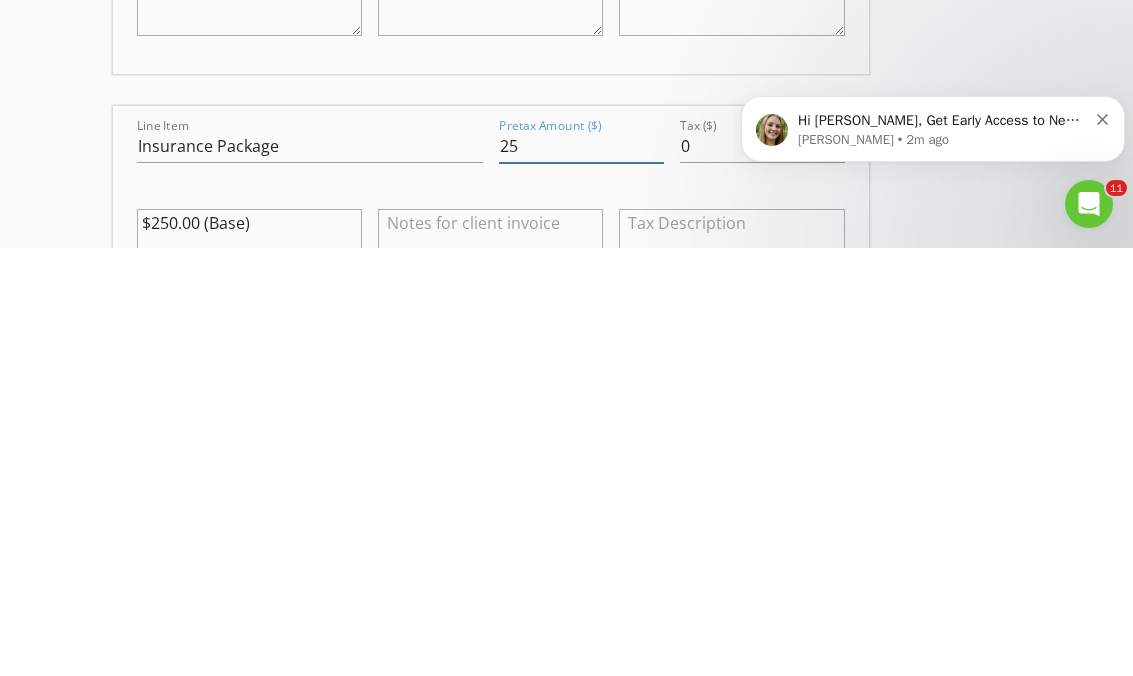 type on "2" 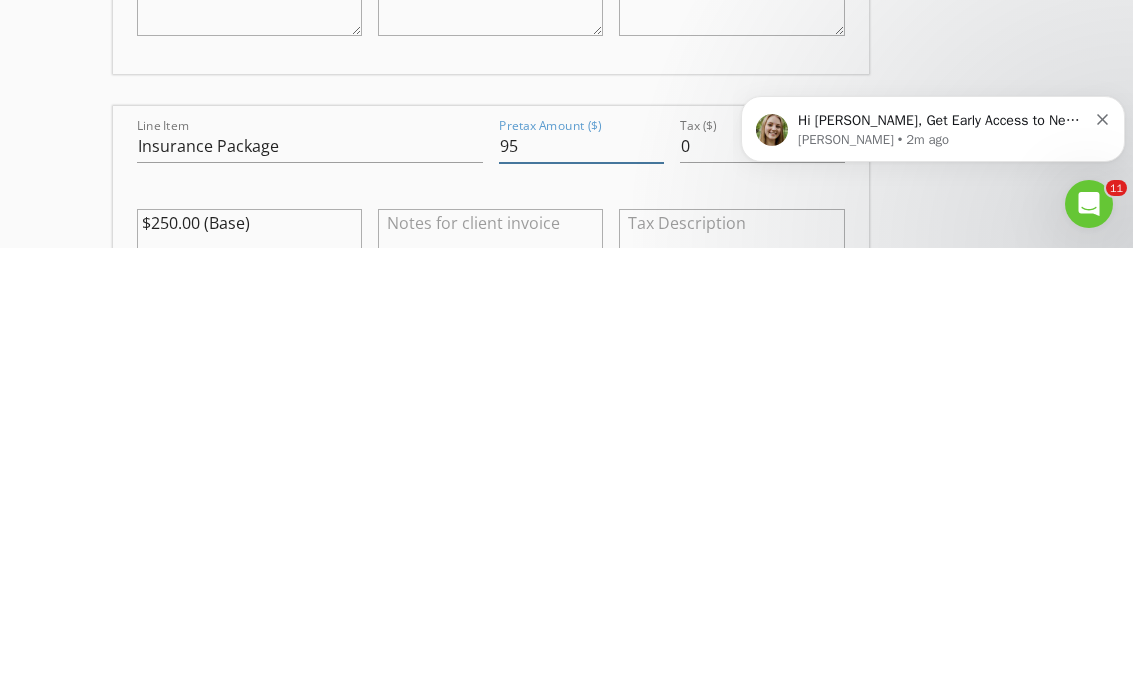 type on "95" 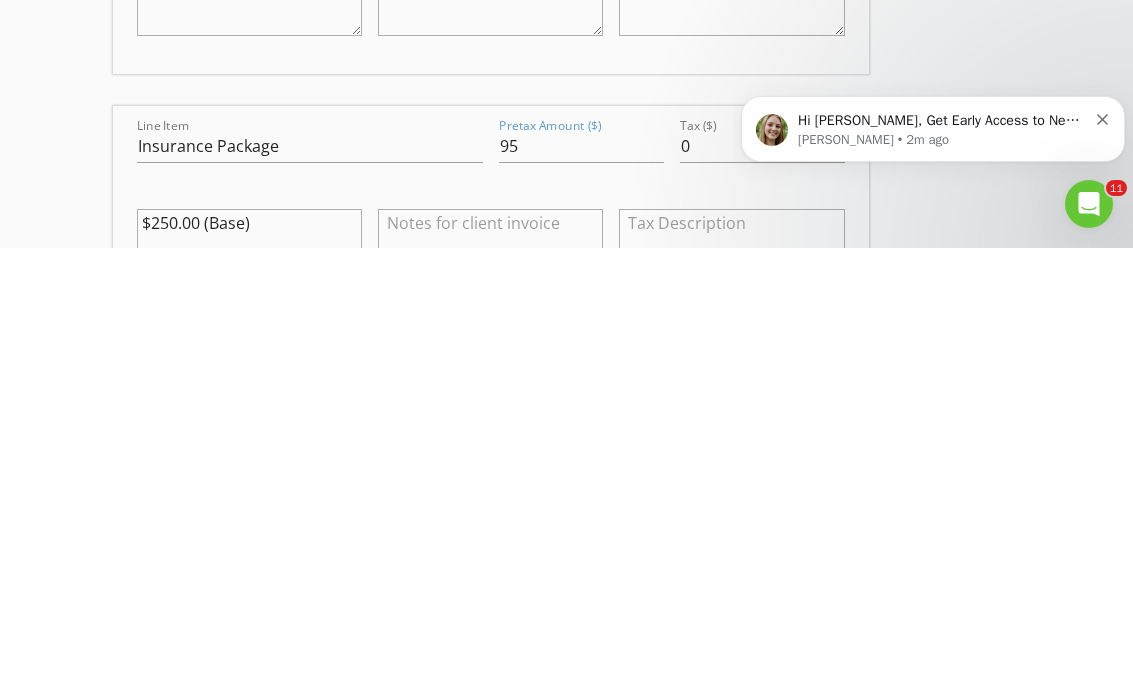 click 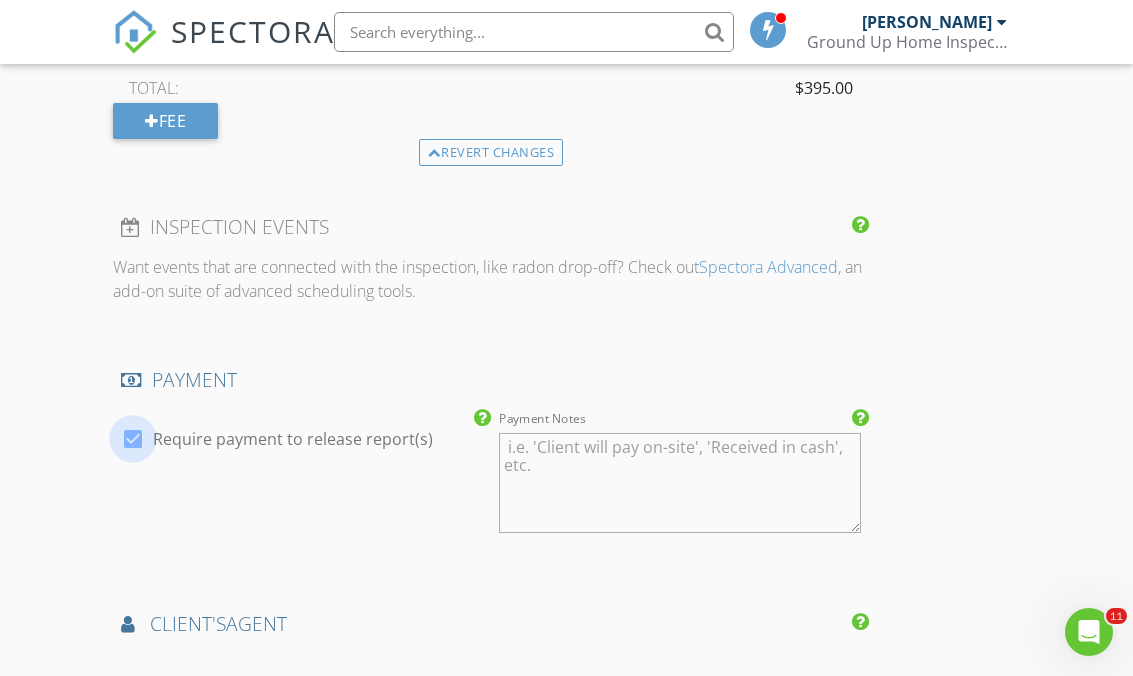 click at bounding box center (133, 439) 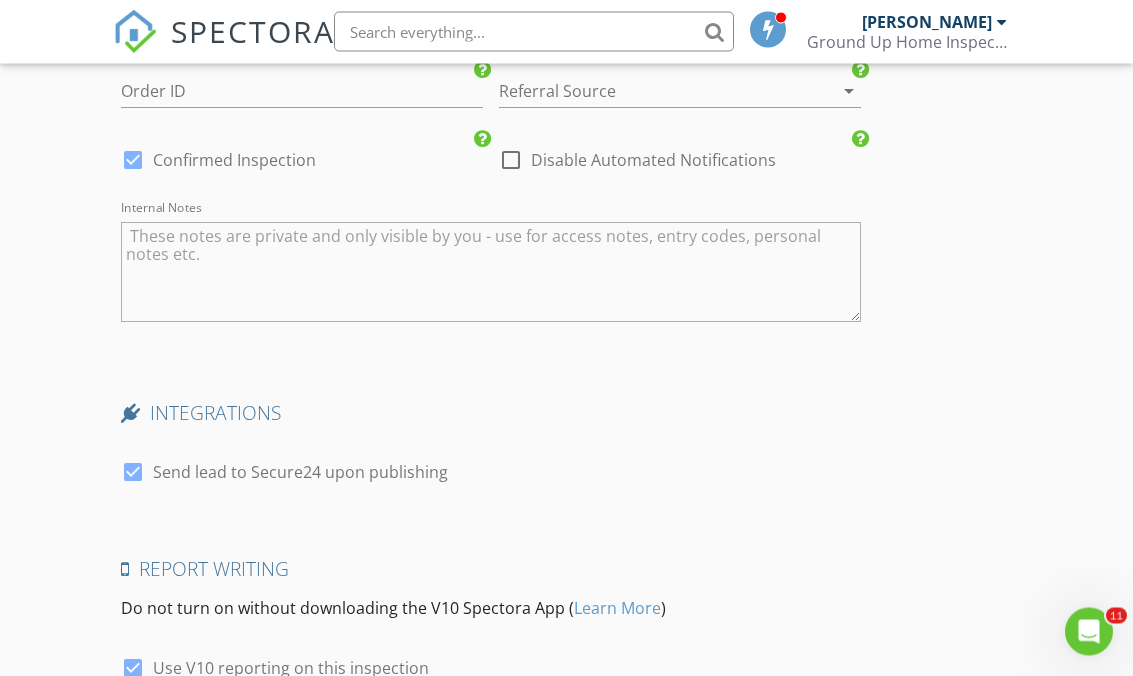 scroll, scrollTop: 3613, scrollLeft: 0, axis: vertical 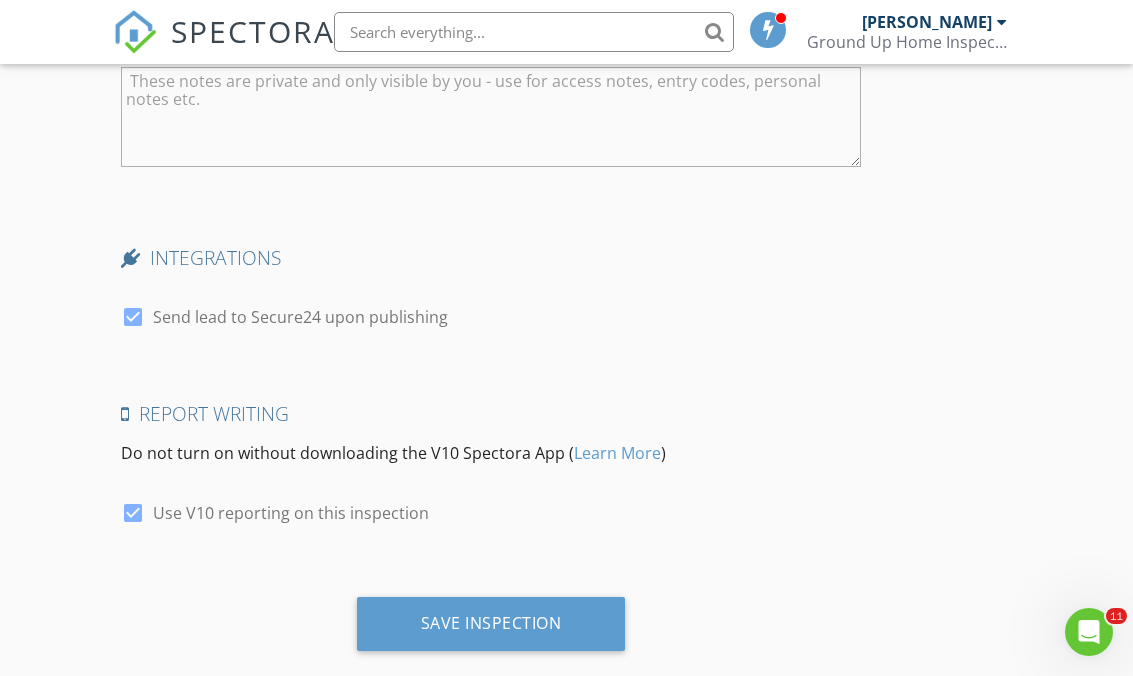 click on "Save Inspection" at bounding box center [491, 624] 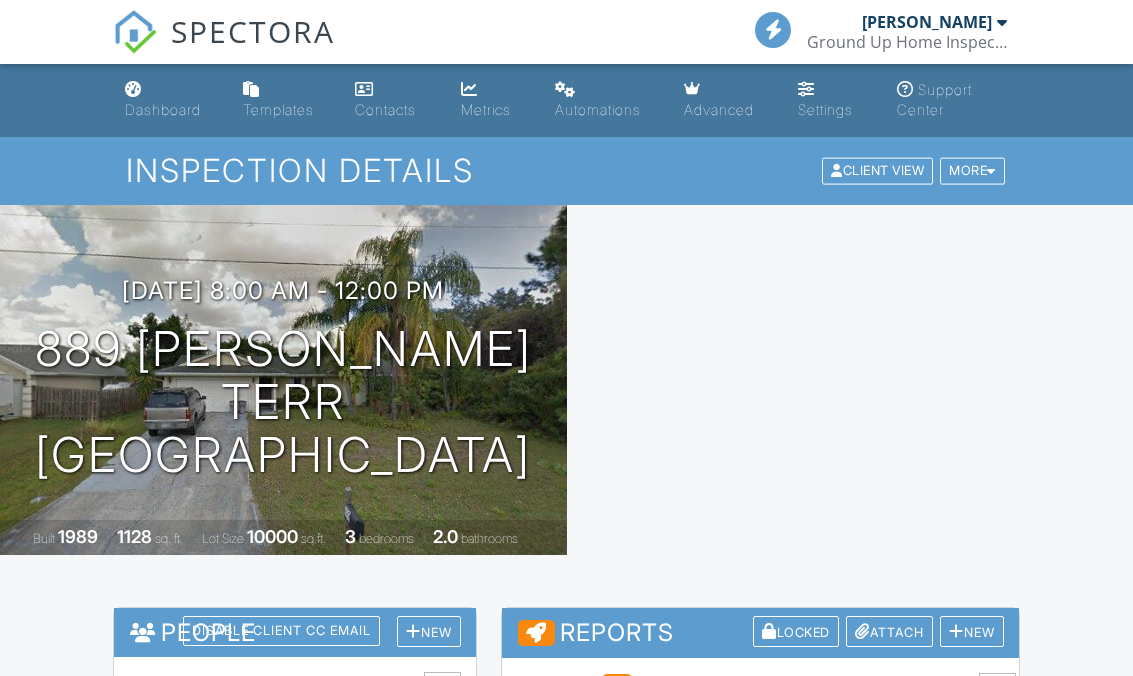 scroll, scrollTop: 0, scrollLeft: 0, axis: both 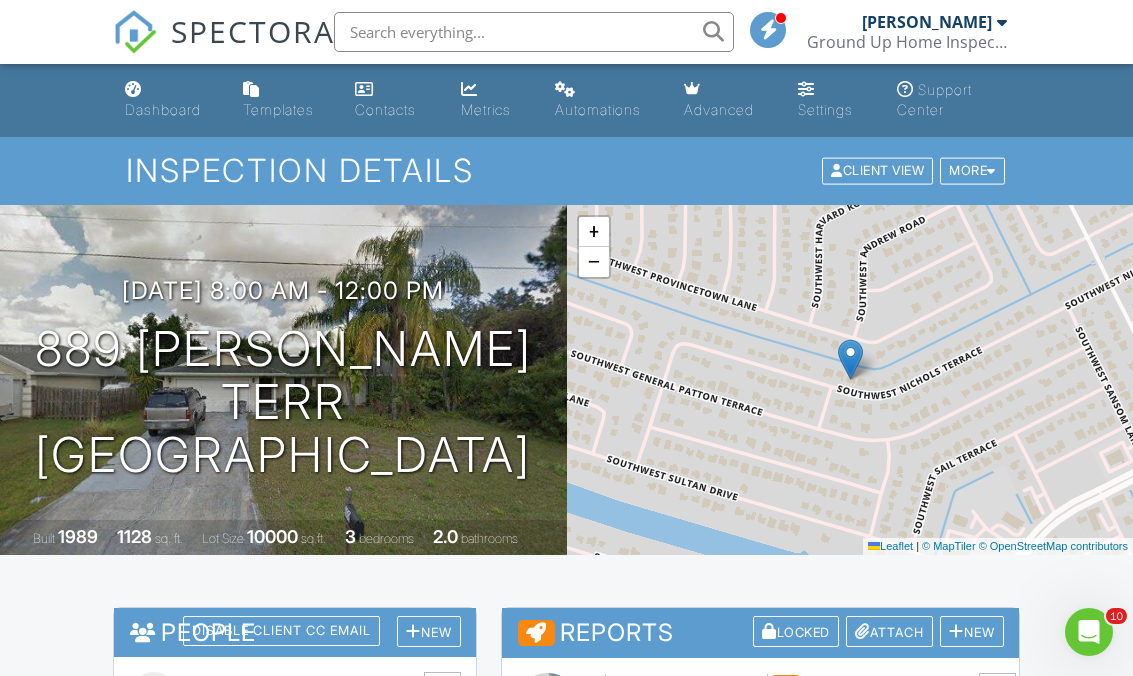 click on "[DATE]  8:00 am
- 12:00 pm" at bounding box center (283, 290) 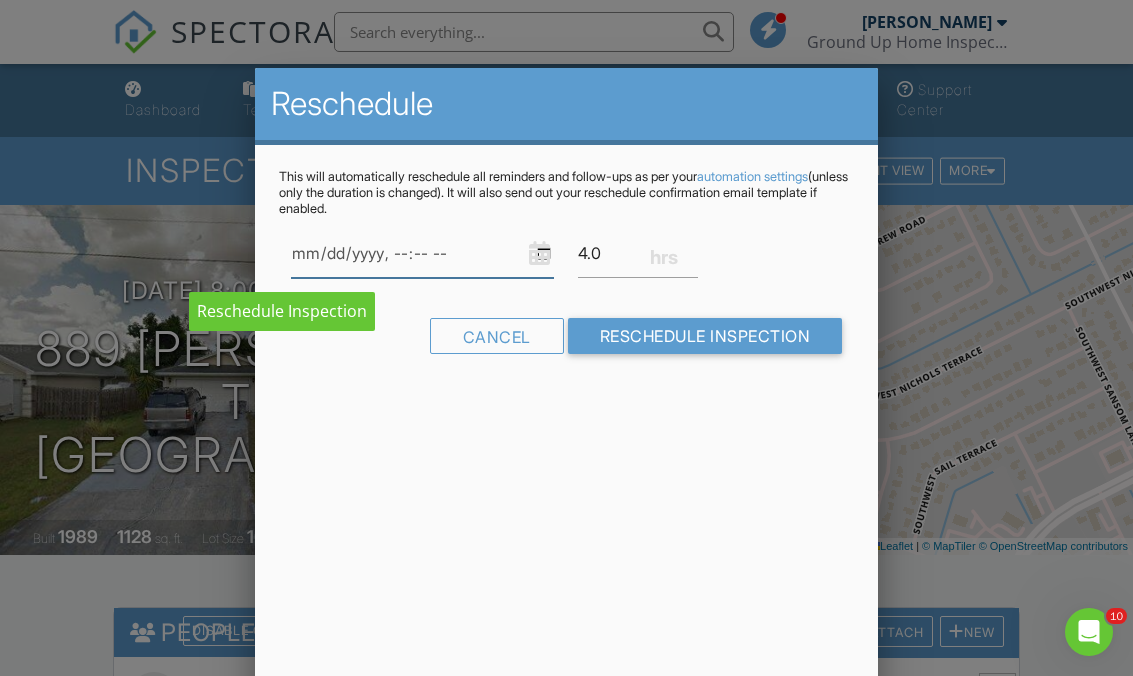 click at bounding box center (423, 253) 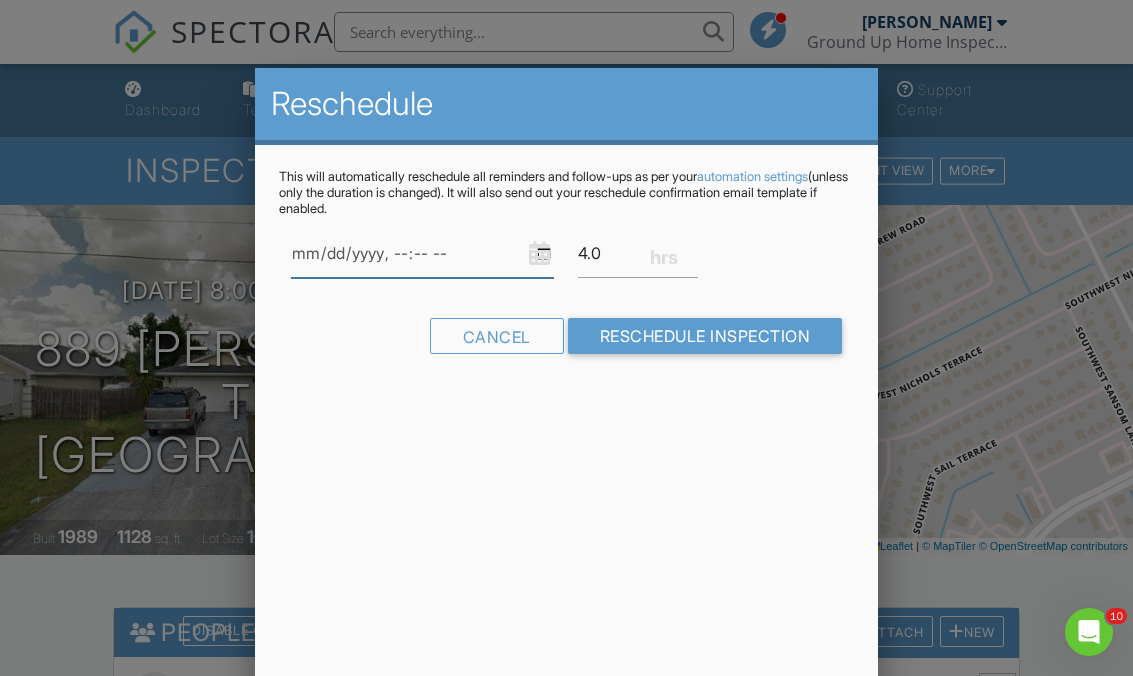 type on "[DATE]T08:00" 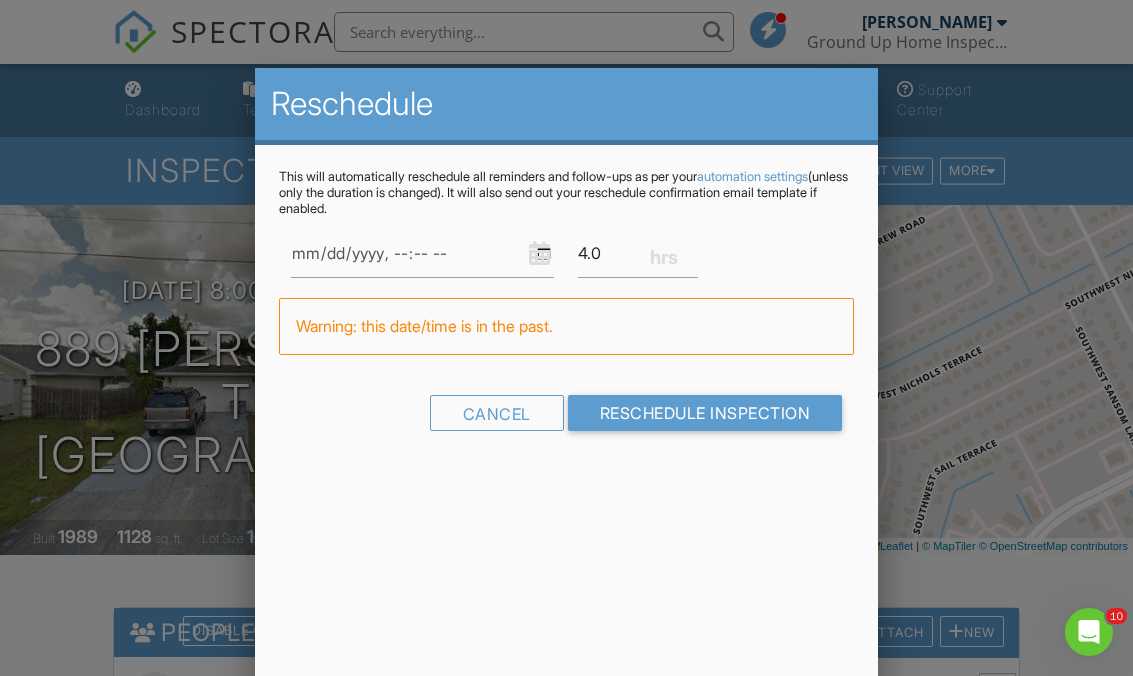 click on "Reschedule Inspection" at bounding box center [705, 413] 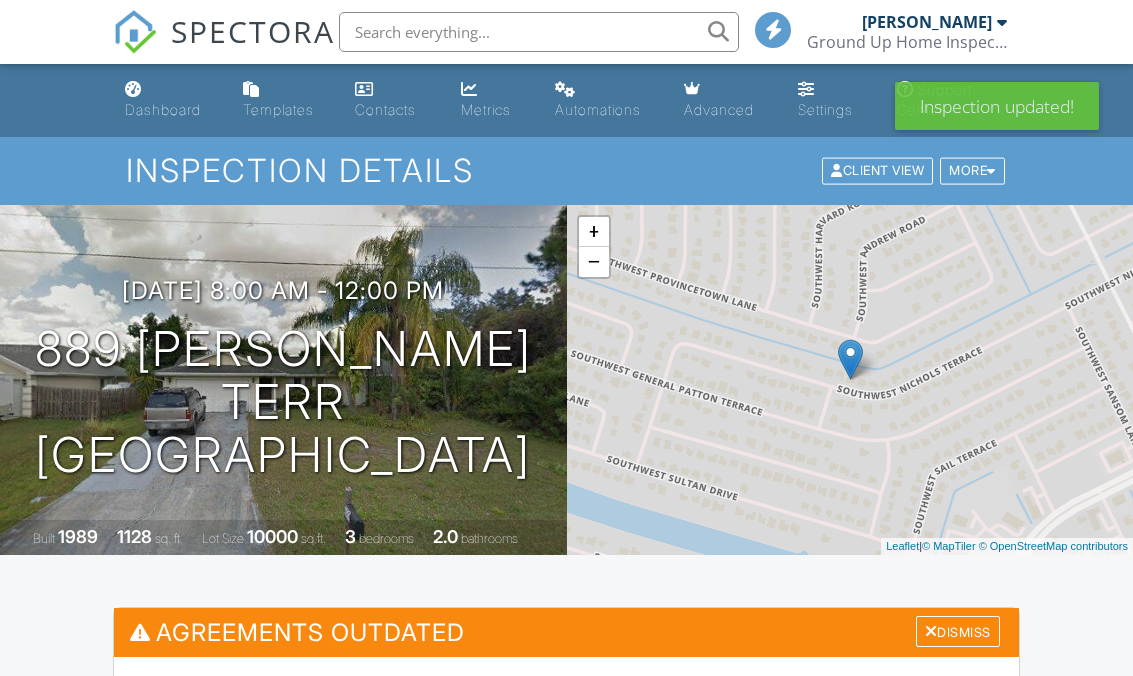 scroll, scrollTop: 0, scrollLeft: 0, axis: both 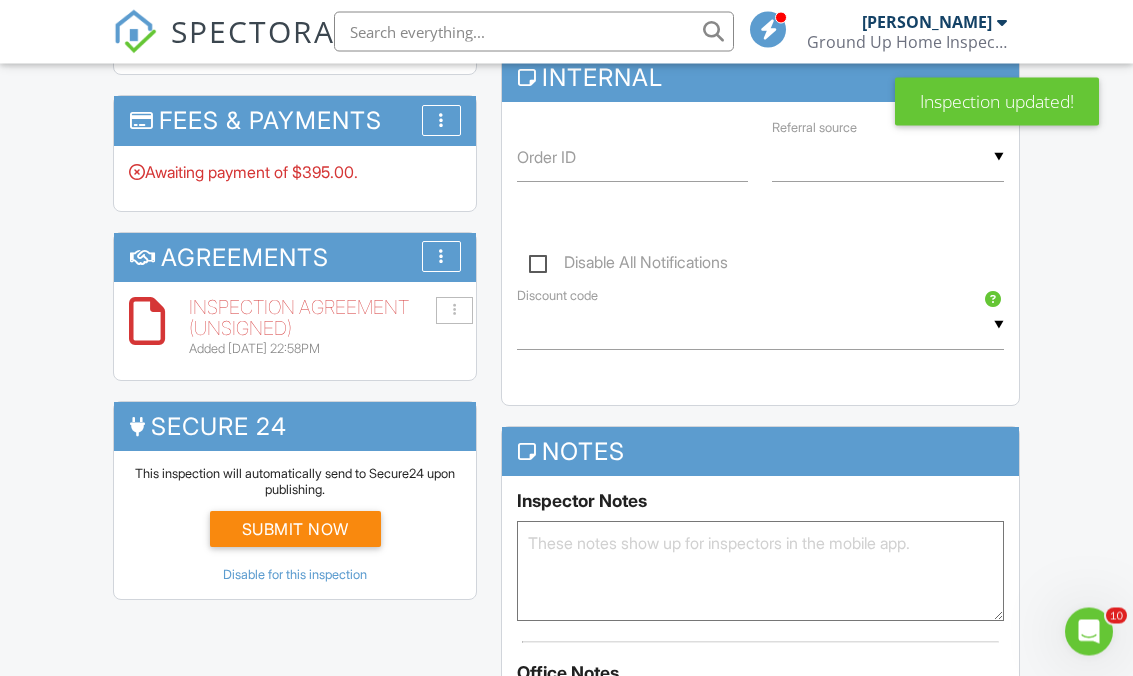 click on "More" at bounding box center [441, 121] 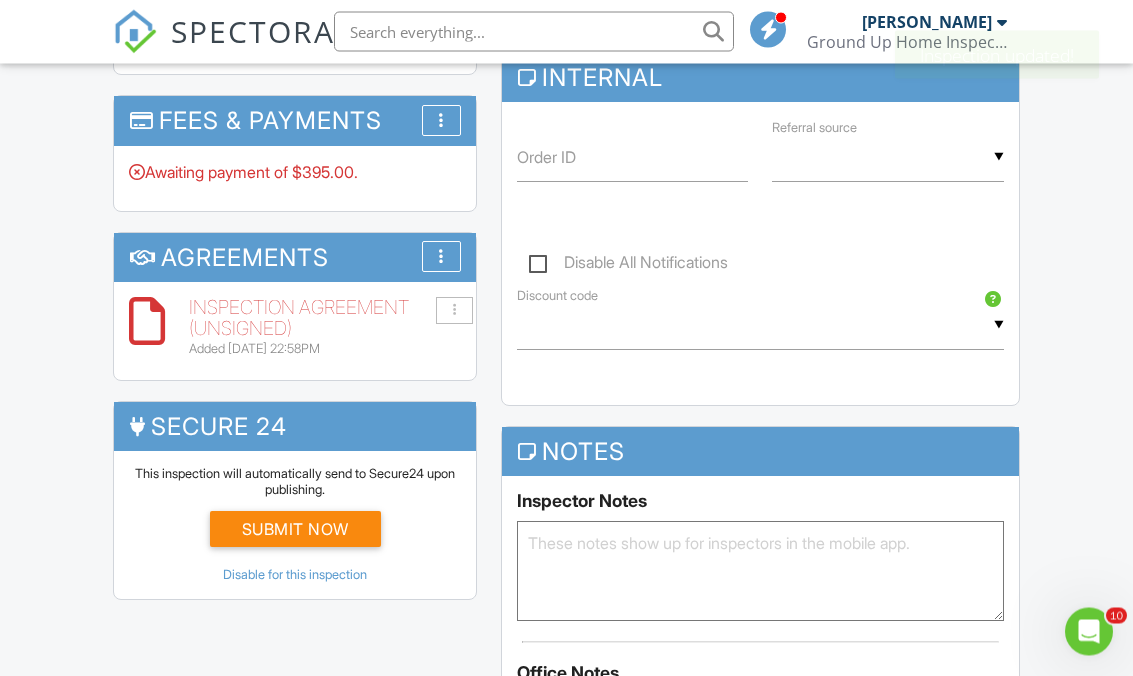 scroll, scrollTop: 1421, scrollLeft: 0, axis: vertical 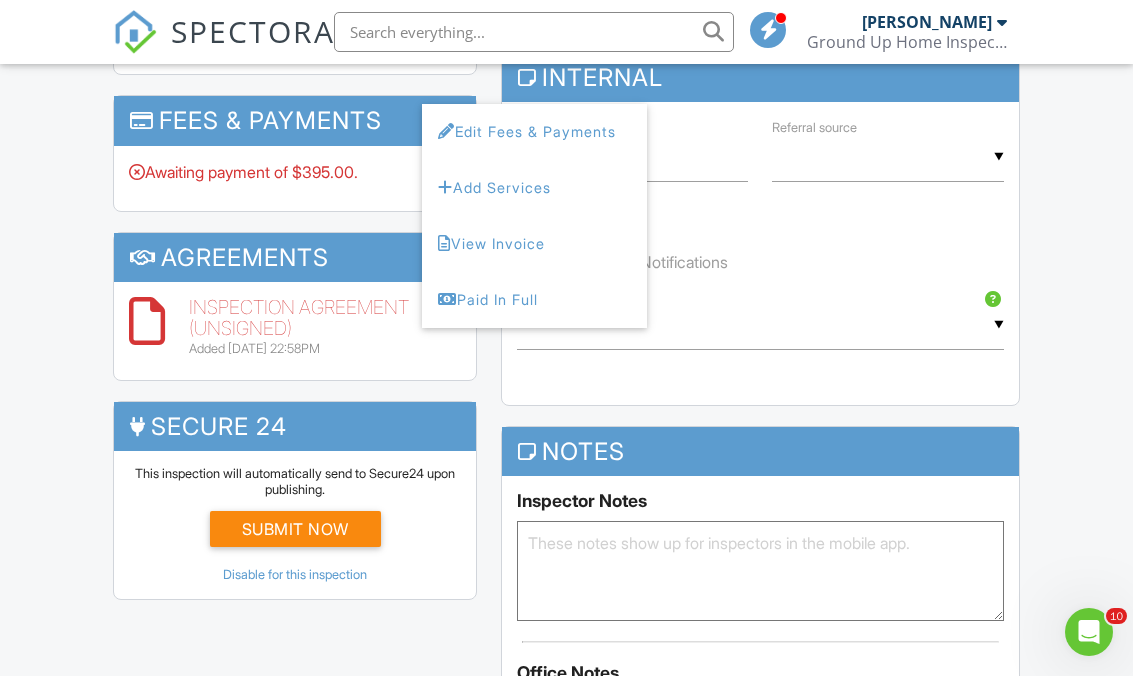 click on "Paid In Full" at bounding box center [534, 300] 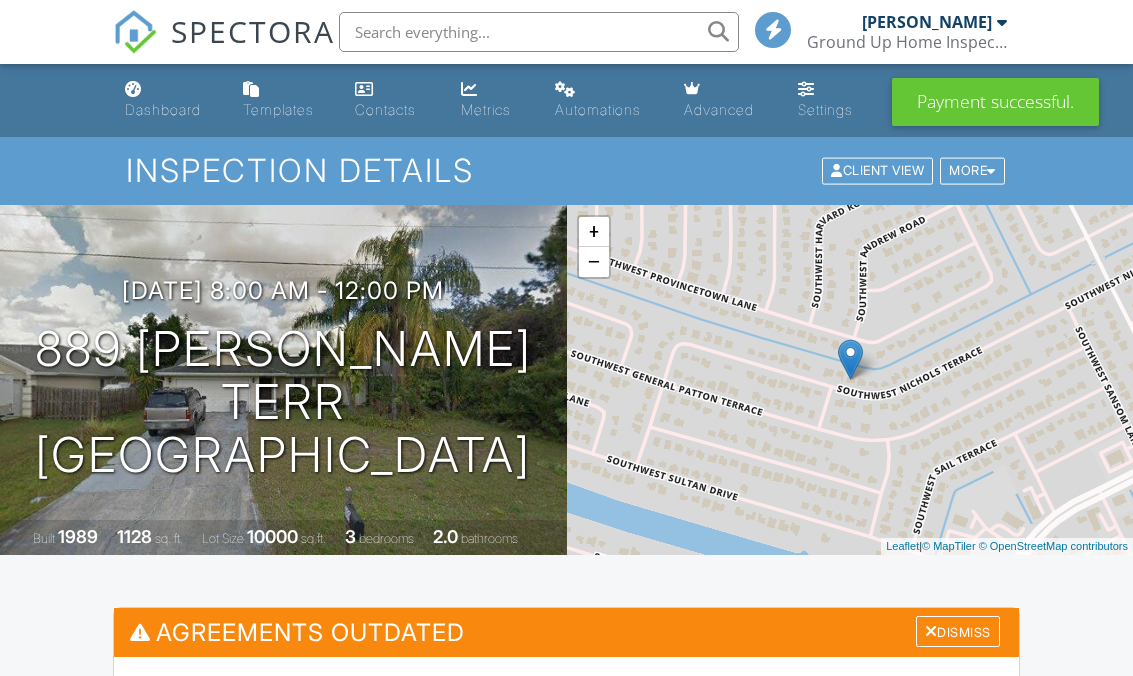 scroll, scrollTop: 0, scrollLeft: 0, axis: both 